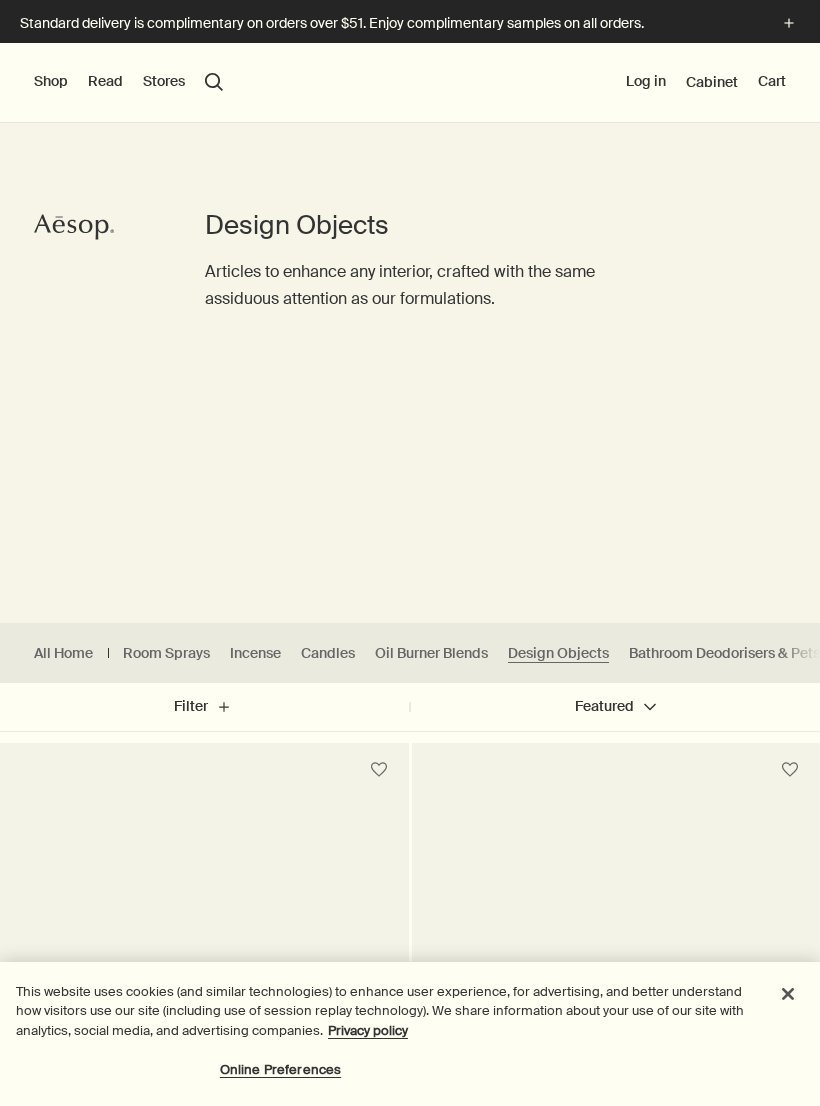scroll, scrollTop: 360, scrollLeft: 0, axis: vertical 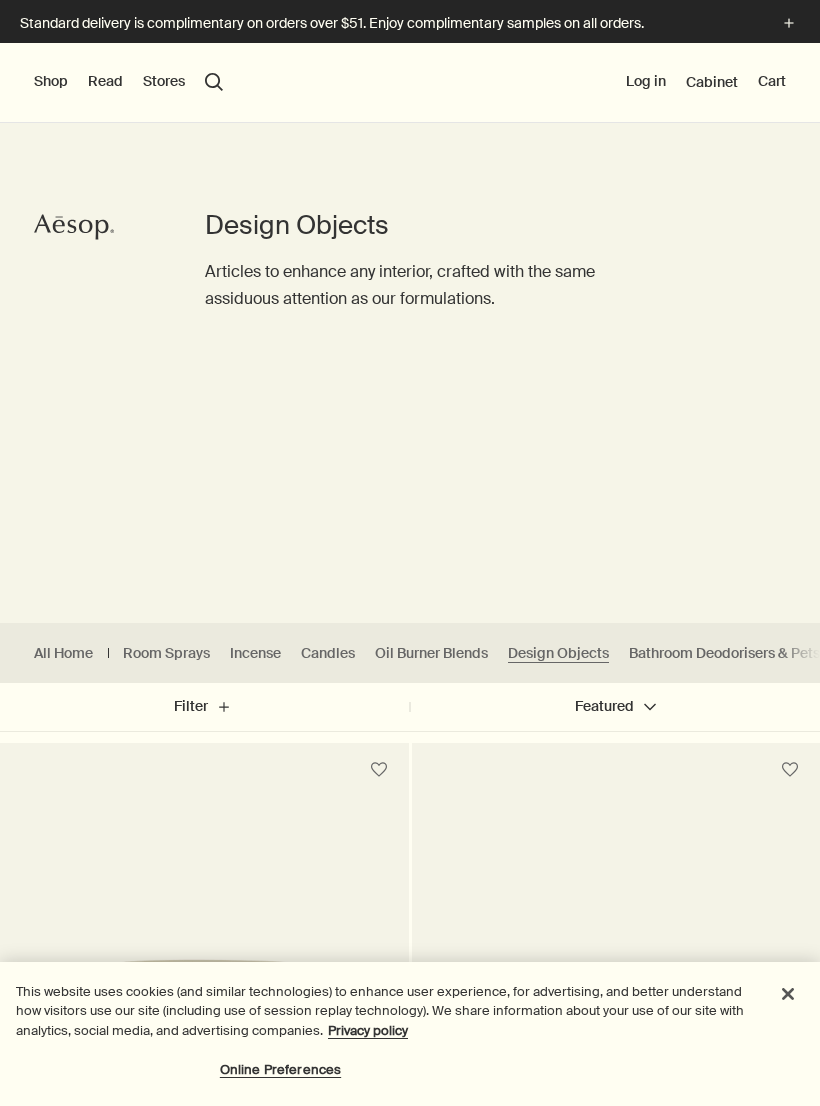 click on "Shop" at bounding box center [51, 82] 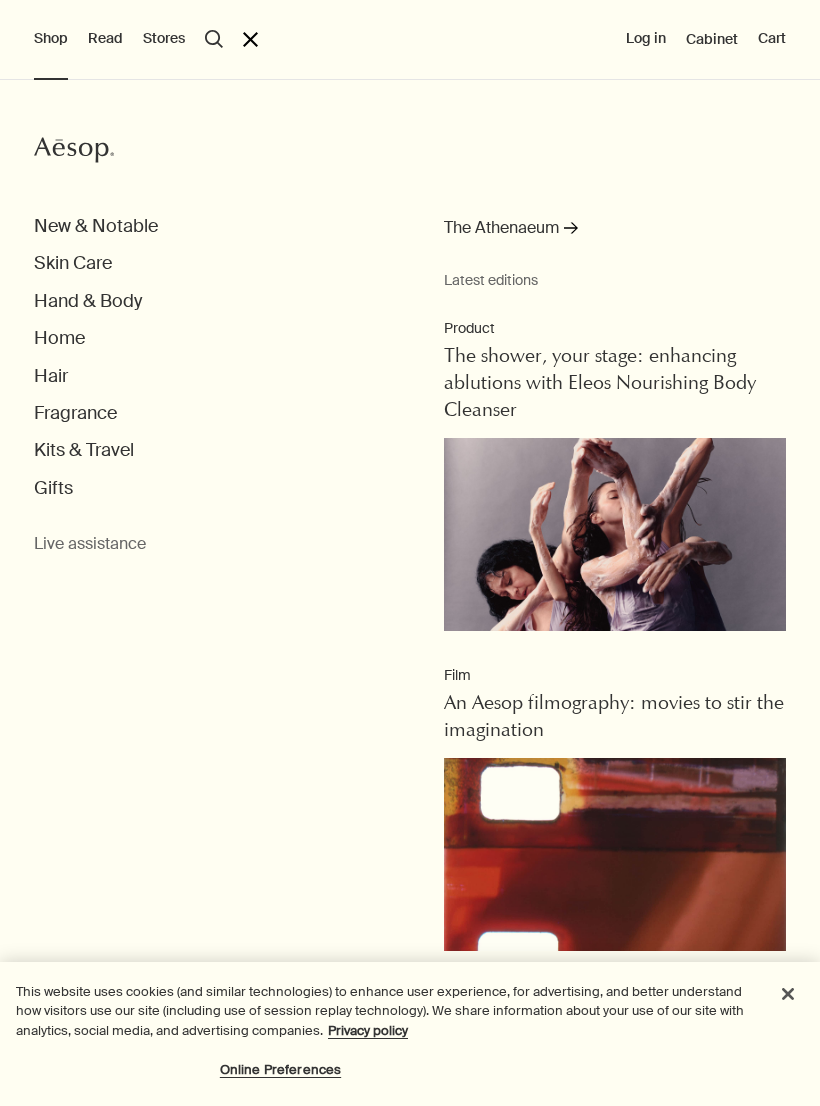 click on "Hand & Body" at bounding box center [88, 301] 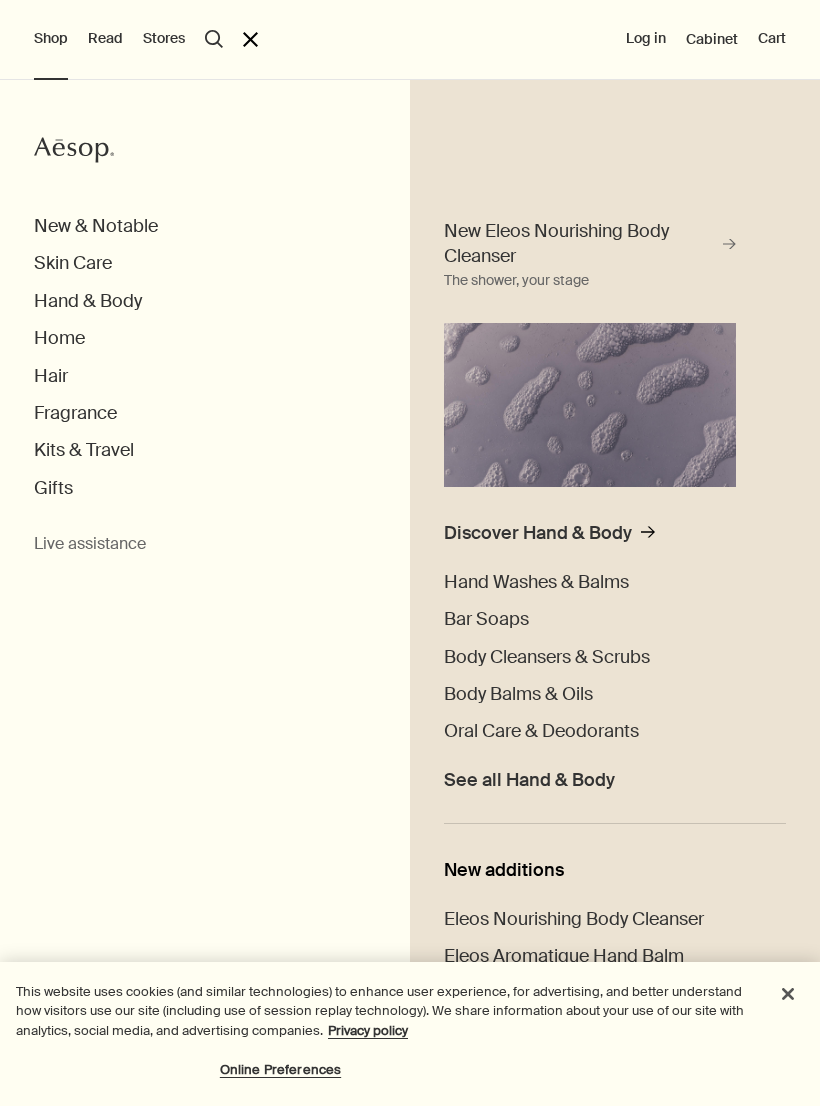 scroll, scrollTop: 15, scrollLeft: 0, axis: vertical 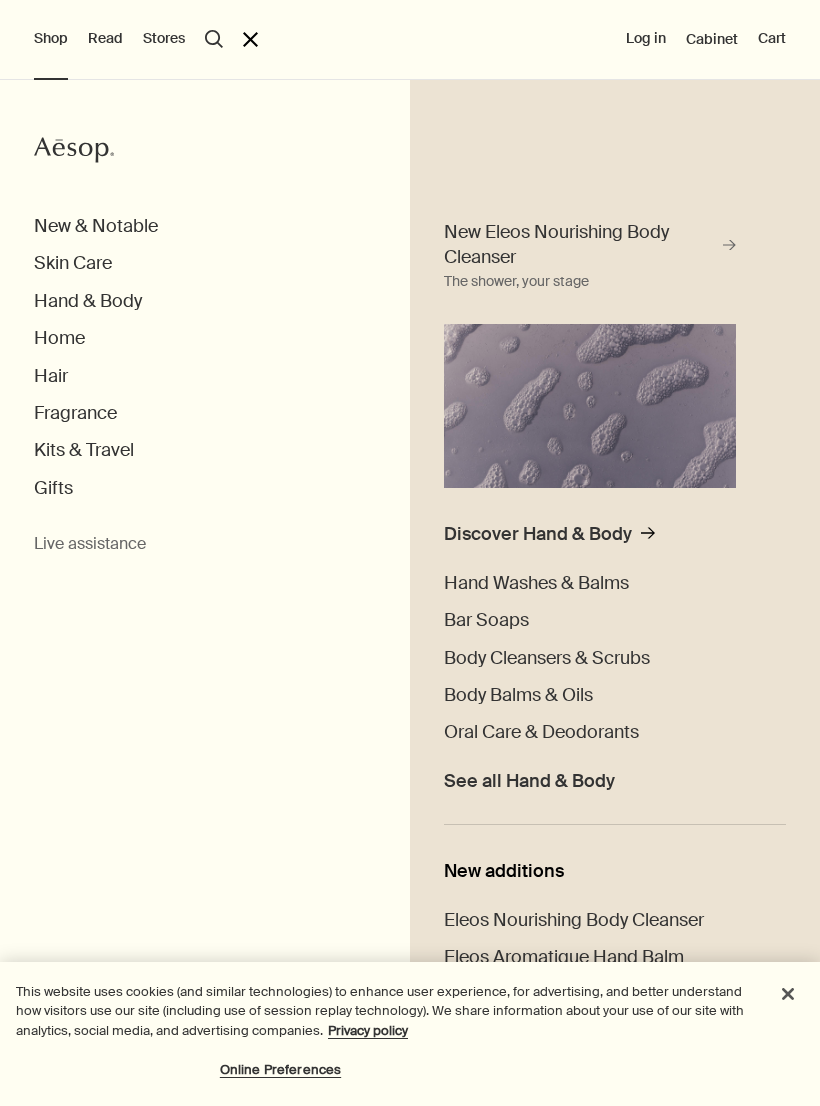 click on "Gifts" at bounding box center (53, 488) 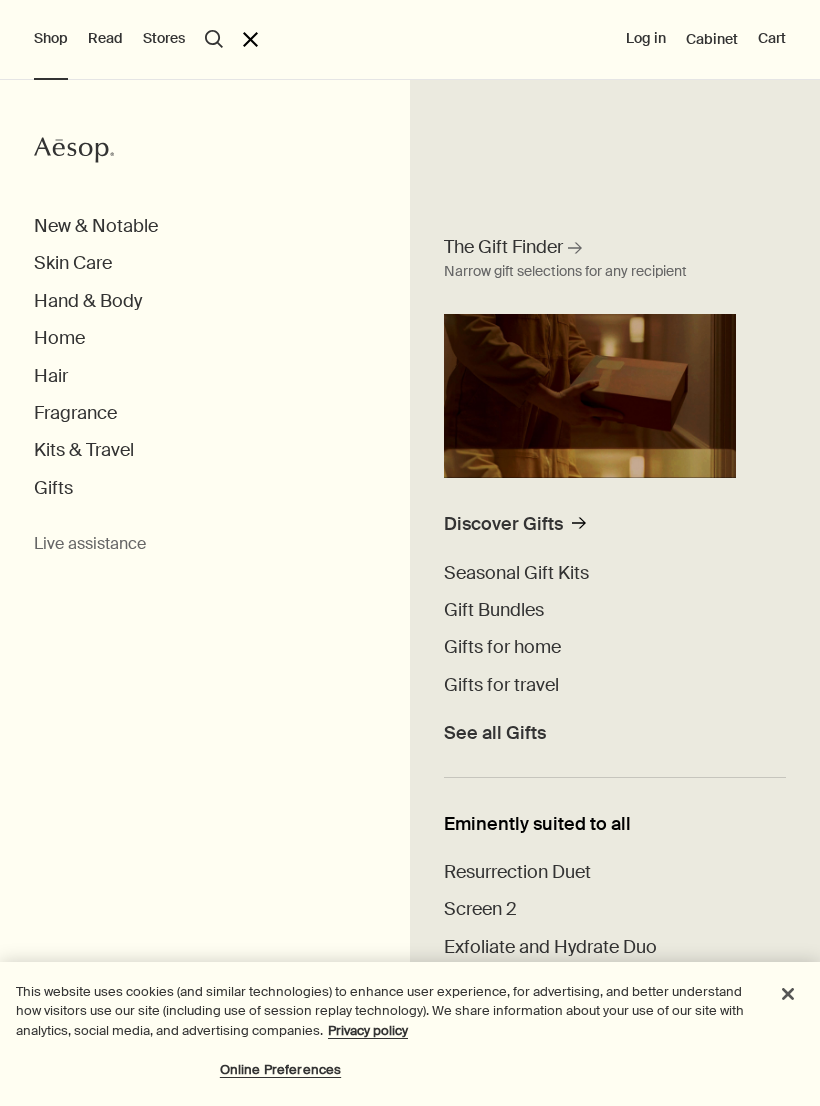click on "Discover Gifts" at bounding box center [503, 524] 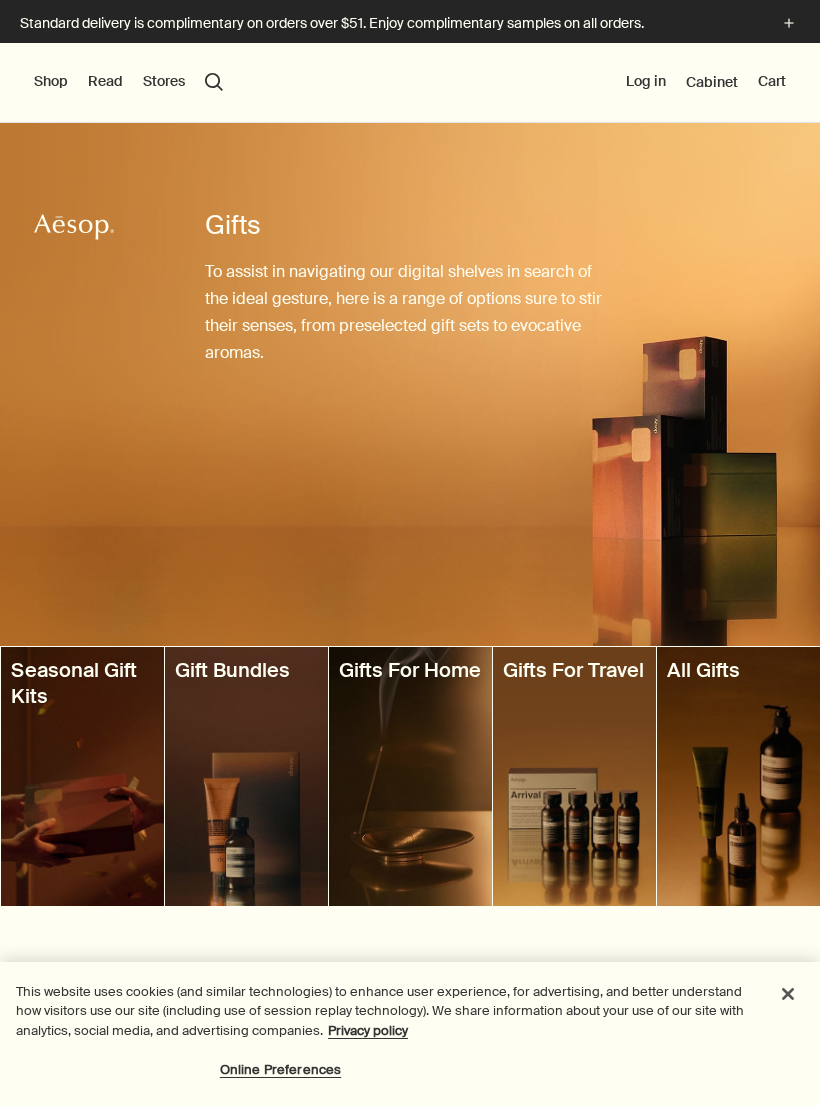 scroll, scrollTop: 0, scrollLeft: 0, axis: both 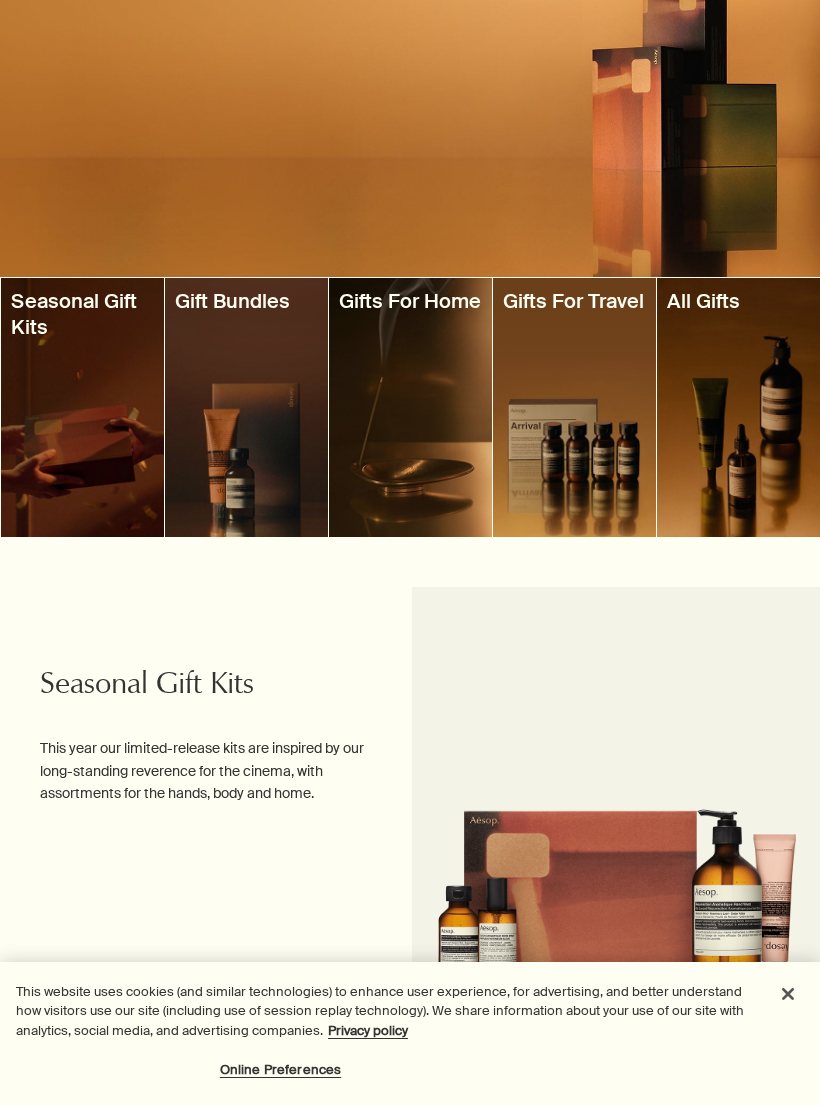 click at bounding box center (246, 407) 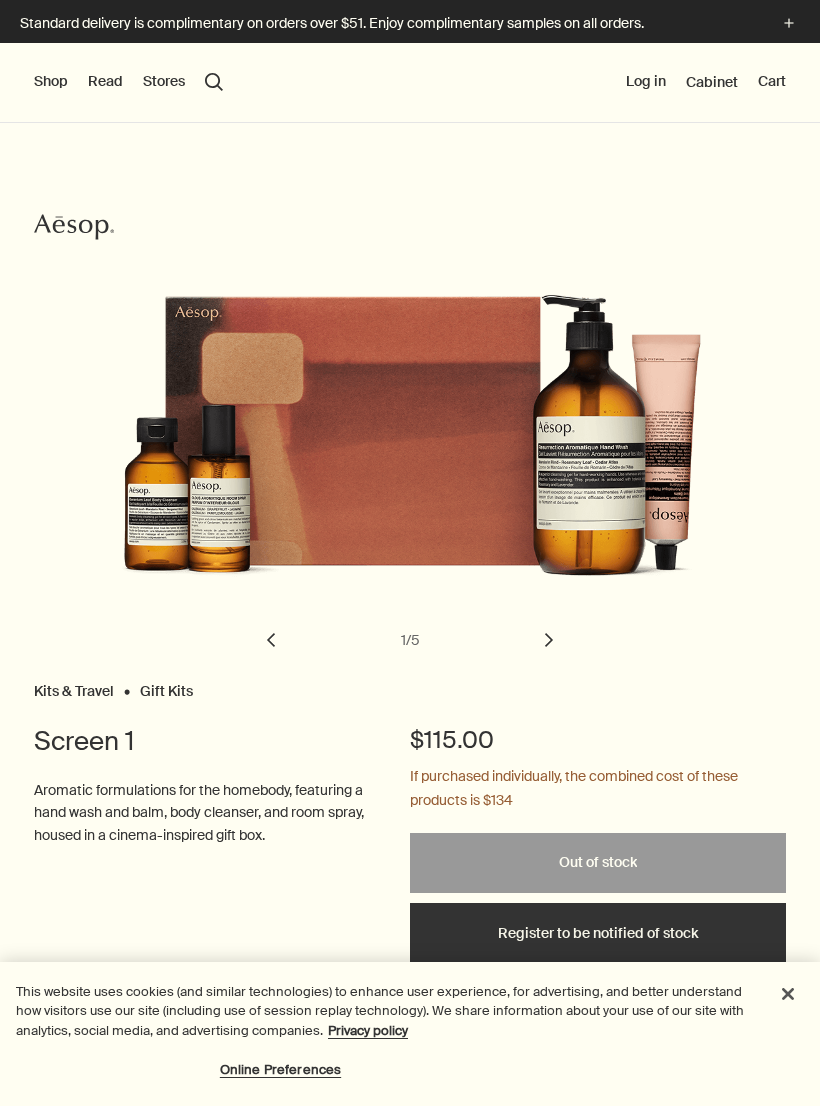 scroll, scrollTop: 0, scrollLeft: 0, axis: both 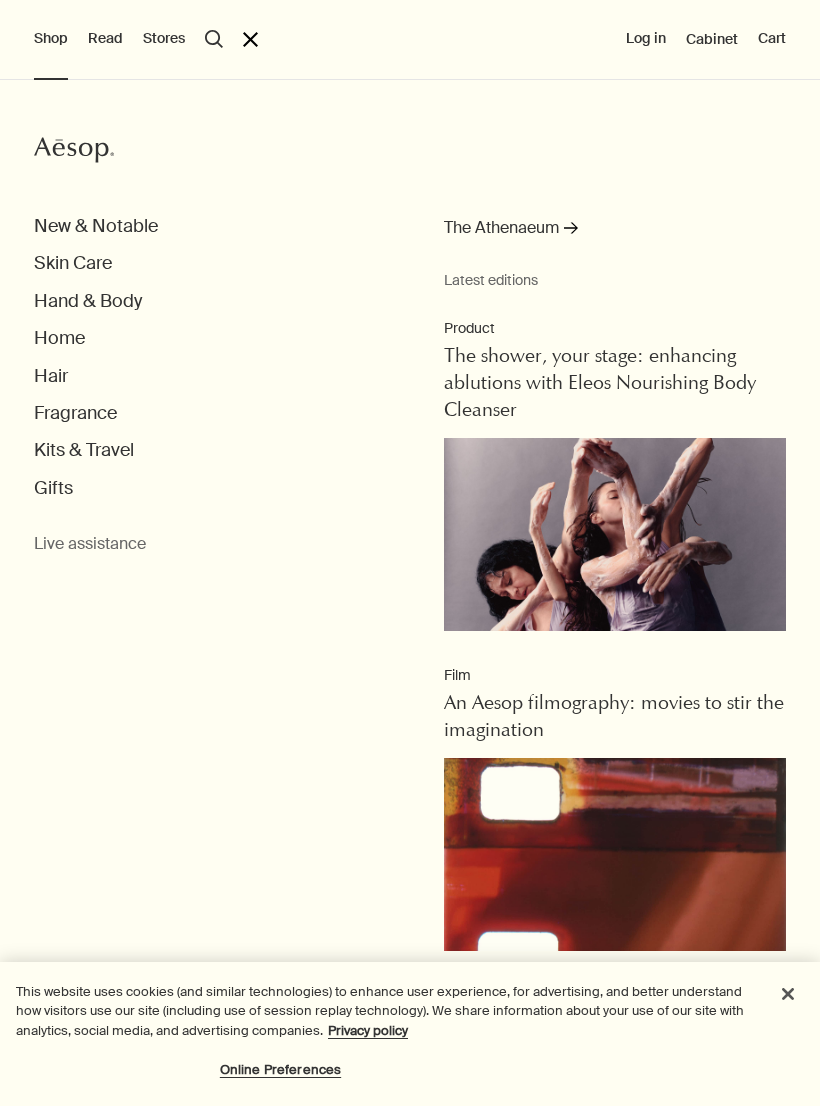 click on "Skin Care" at bounding box center [73, 263] 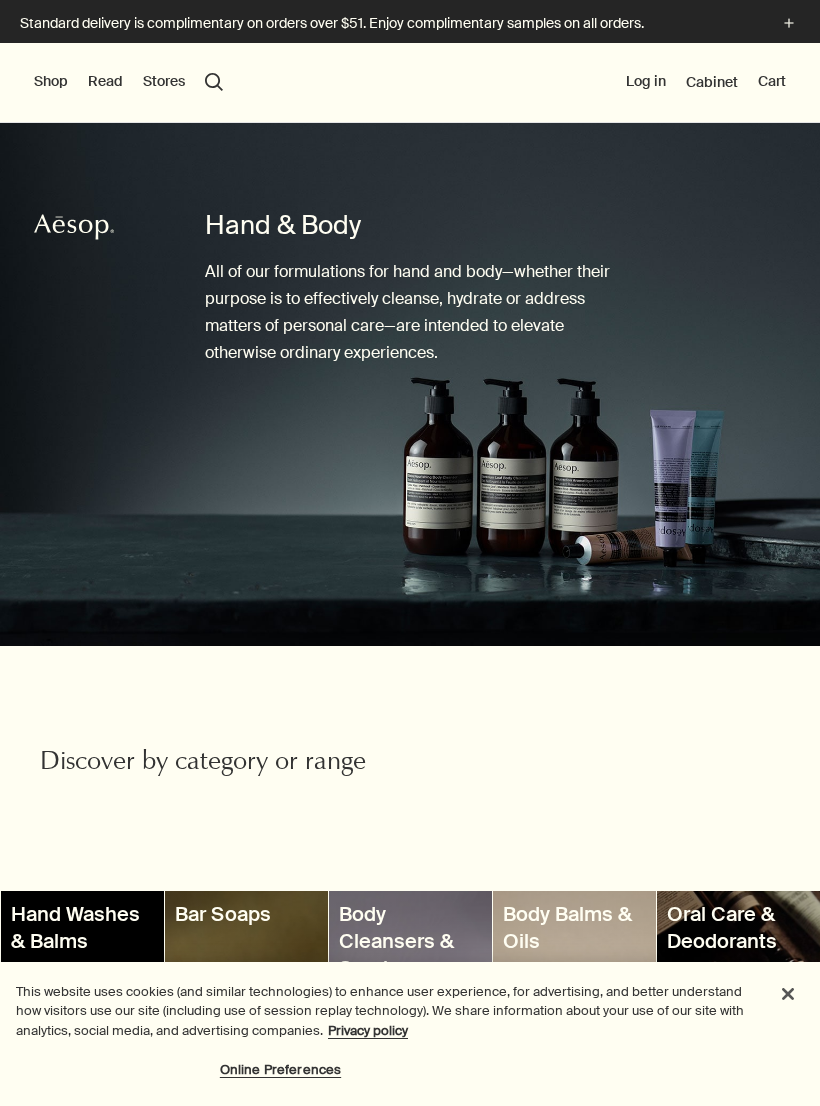 scroll, scrollTop: 0, scrollLeft: 0, axis: both 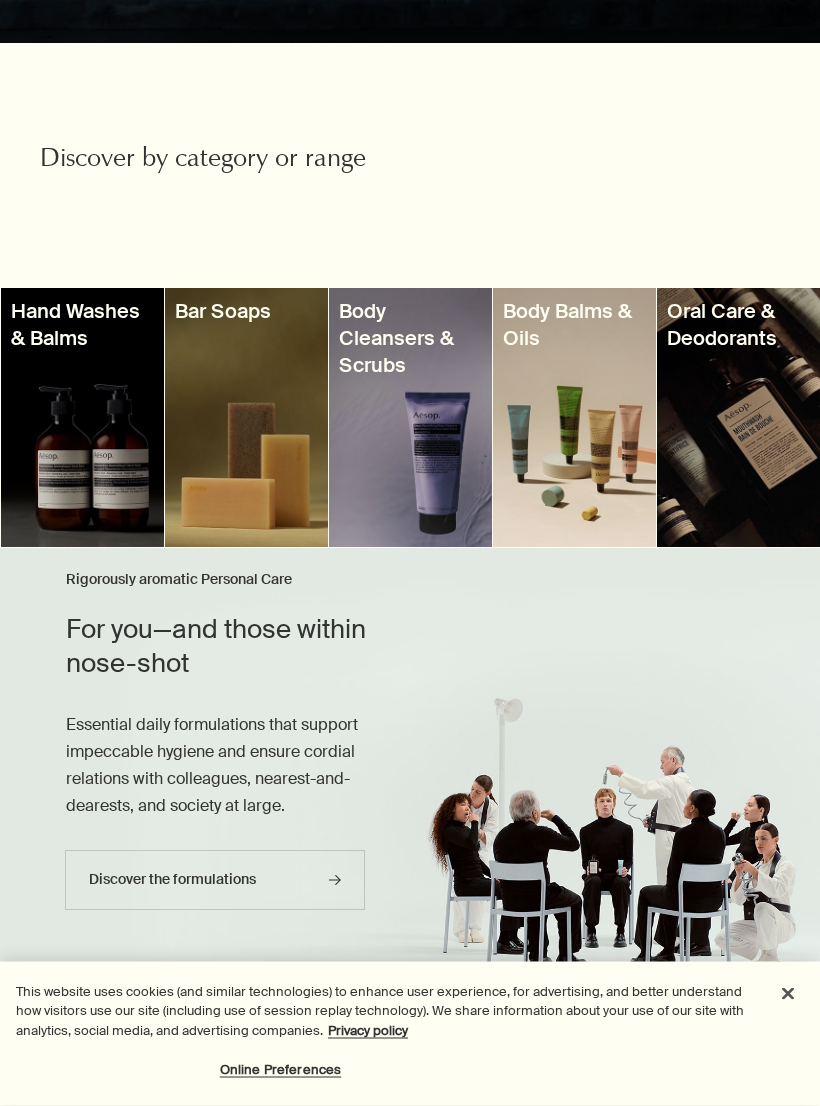 click at bounding box center (82, 418) 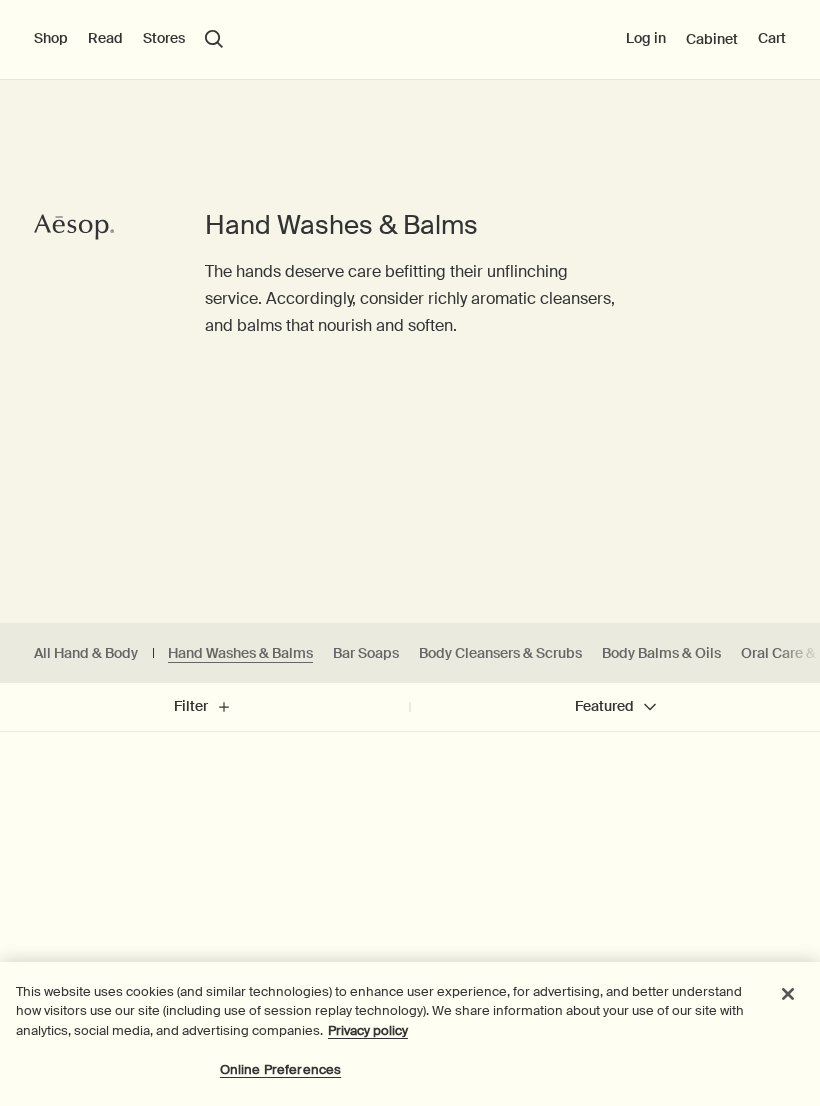 scroll, scrollTop: 278, scrollLeft: 0, axis: vertical 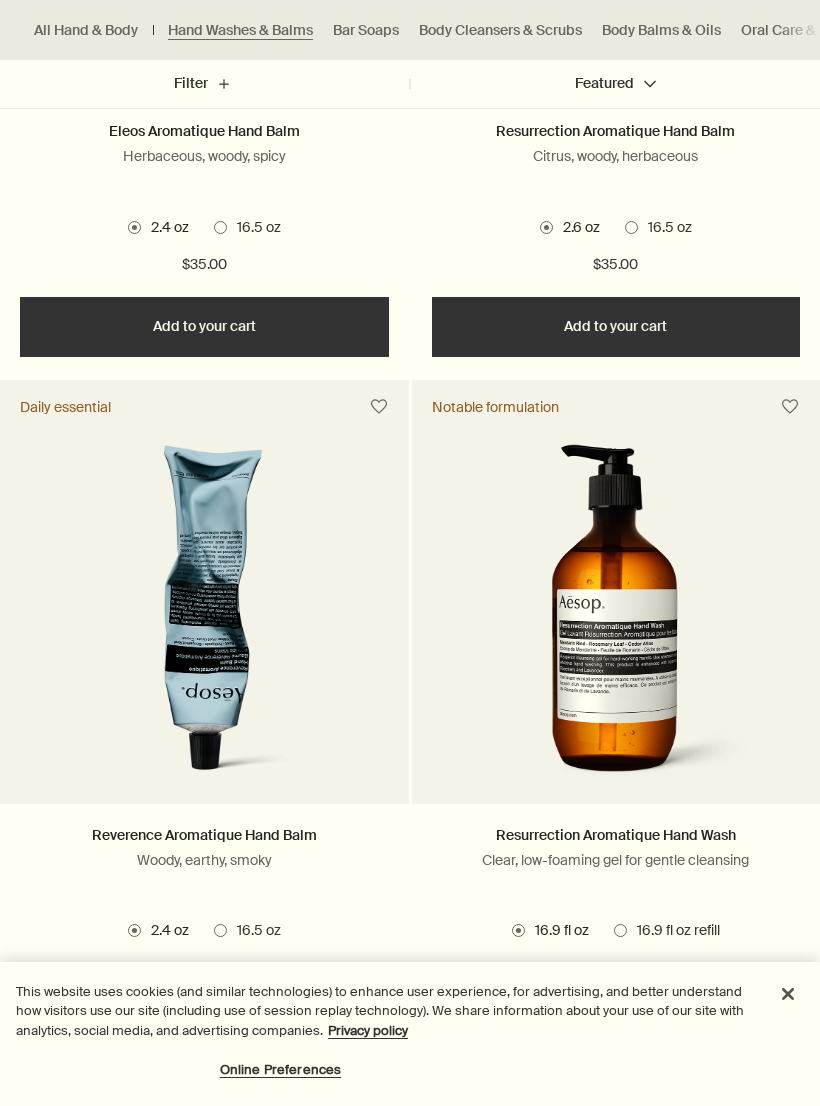 click at bounding box center (631, 227) 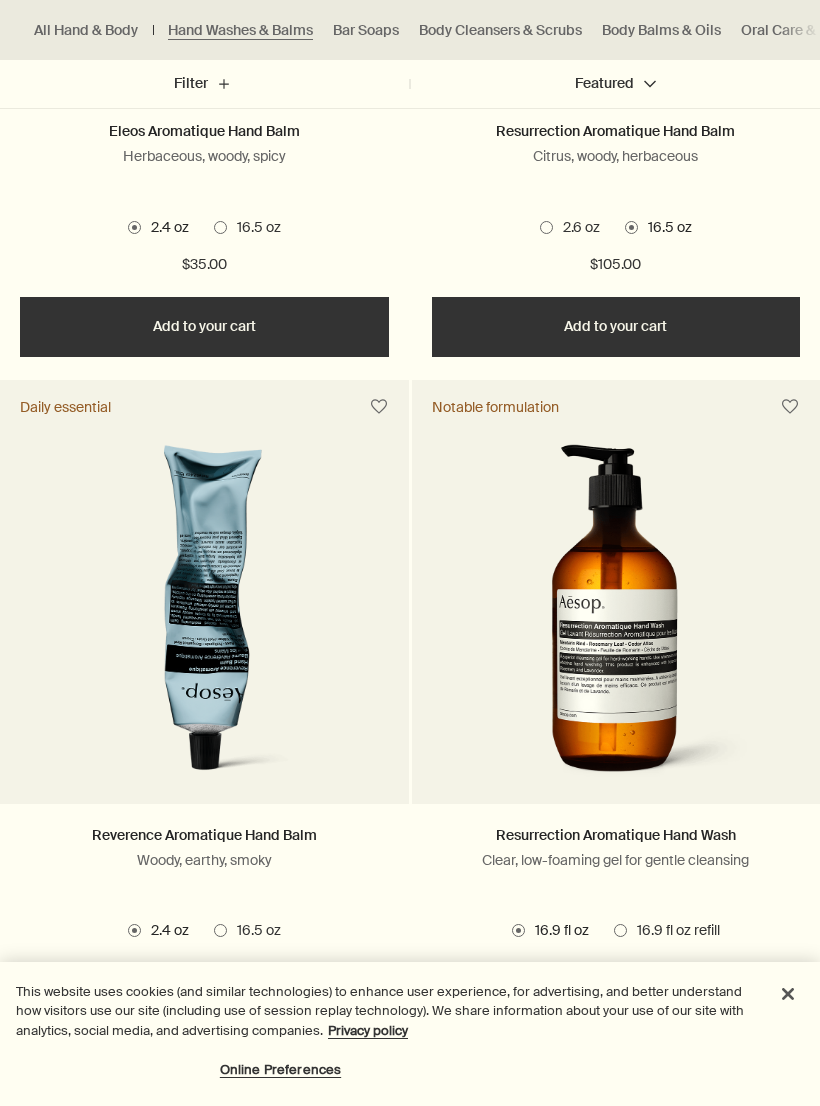 click on "2.6 oz" at bounding box center (576, 228) 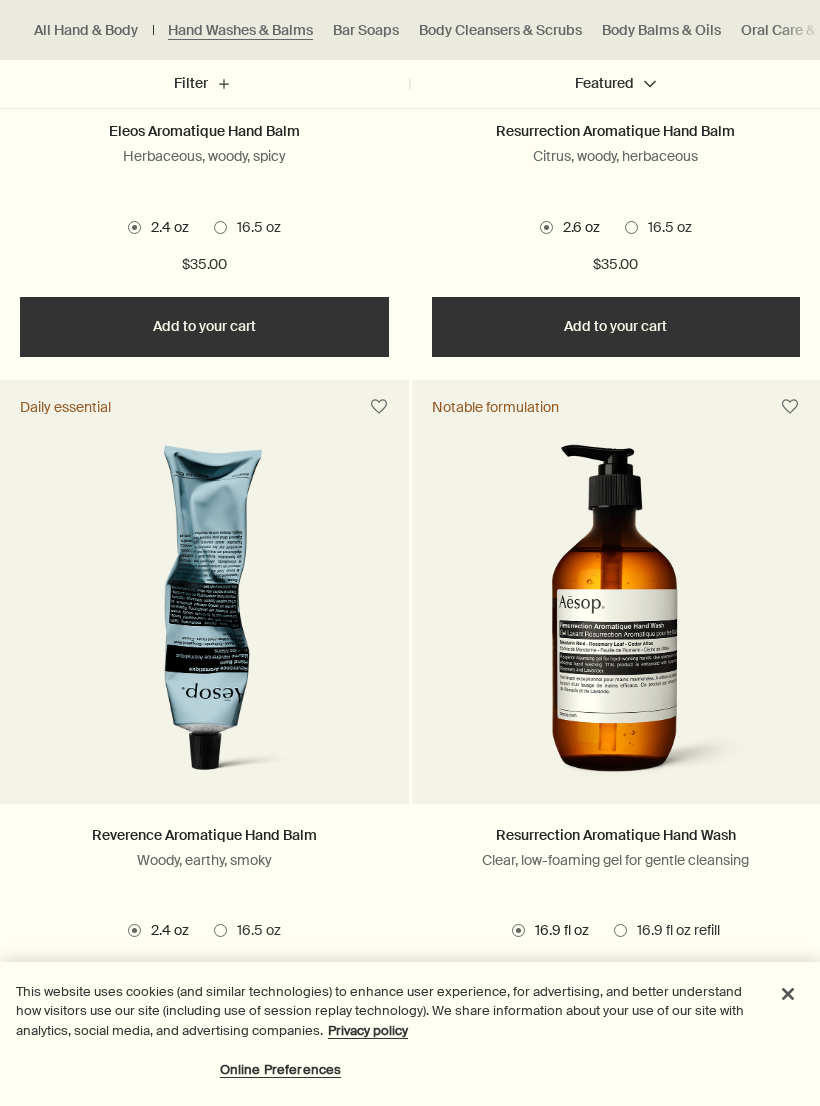 click on "Add Add to your cart" at bounding box center [616, 327] 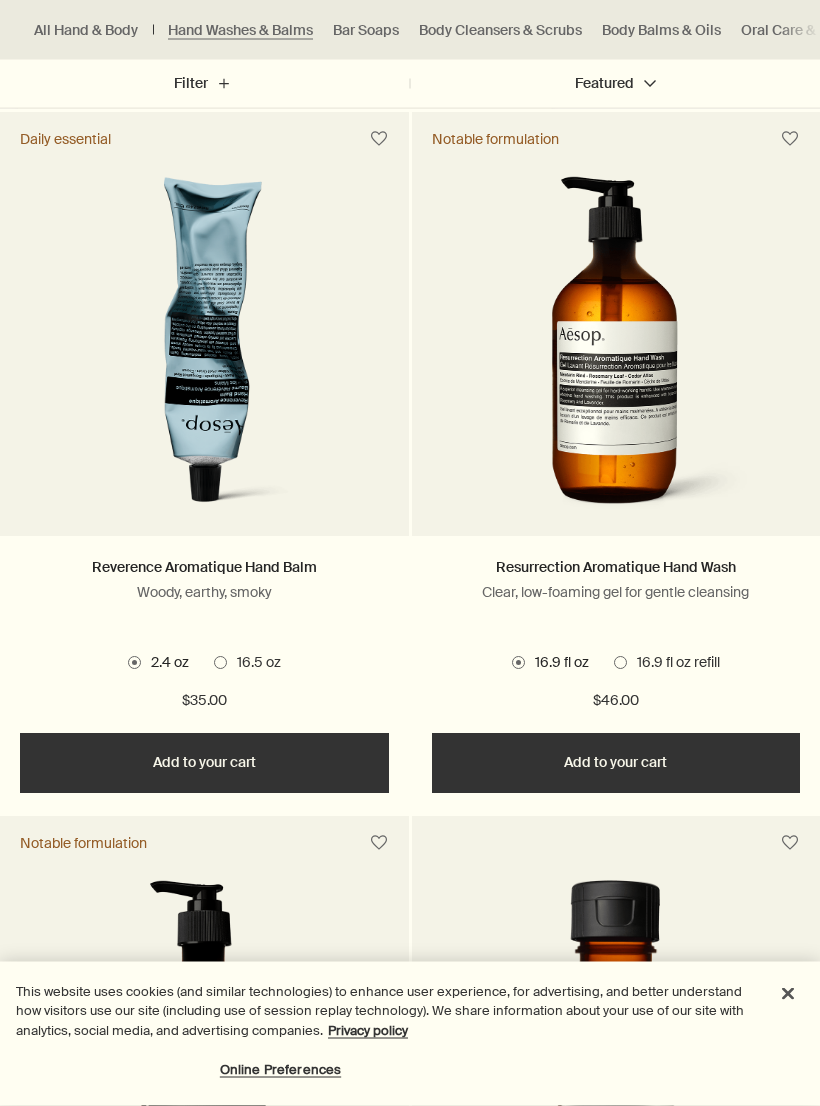 scroll, scrollTop: 1337, scrollLeft: 0, axis: vertical 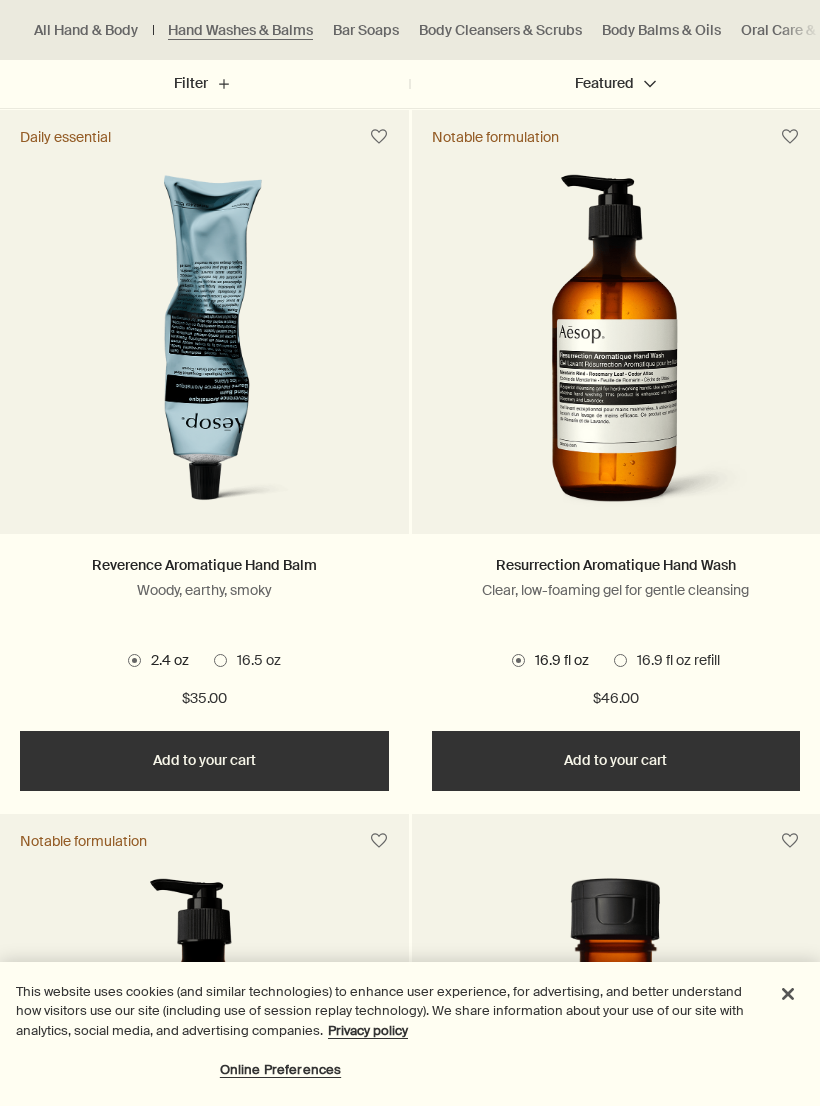 click on "Add Add to your cart" at bounding box center [616, 761] 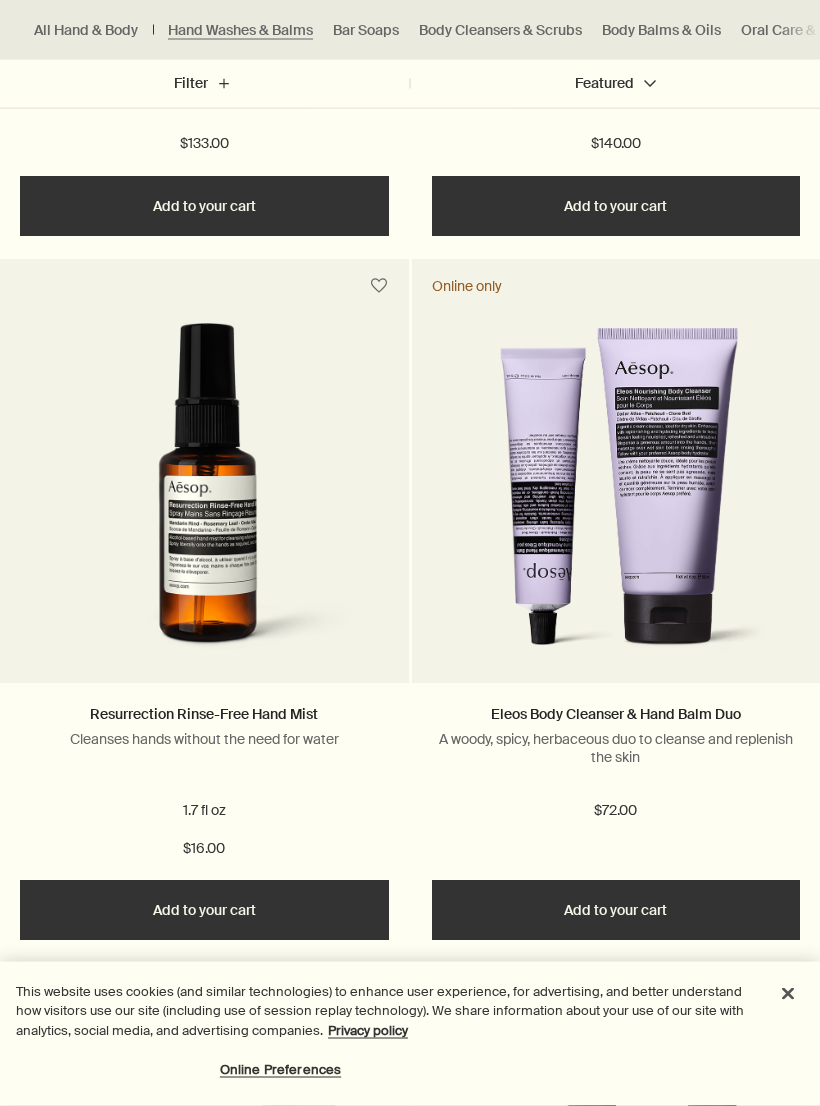 scroll, scrollTop: 3262, scrollLeft: 0, axis: vertical 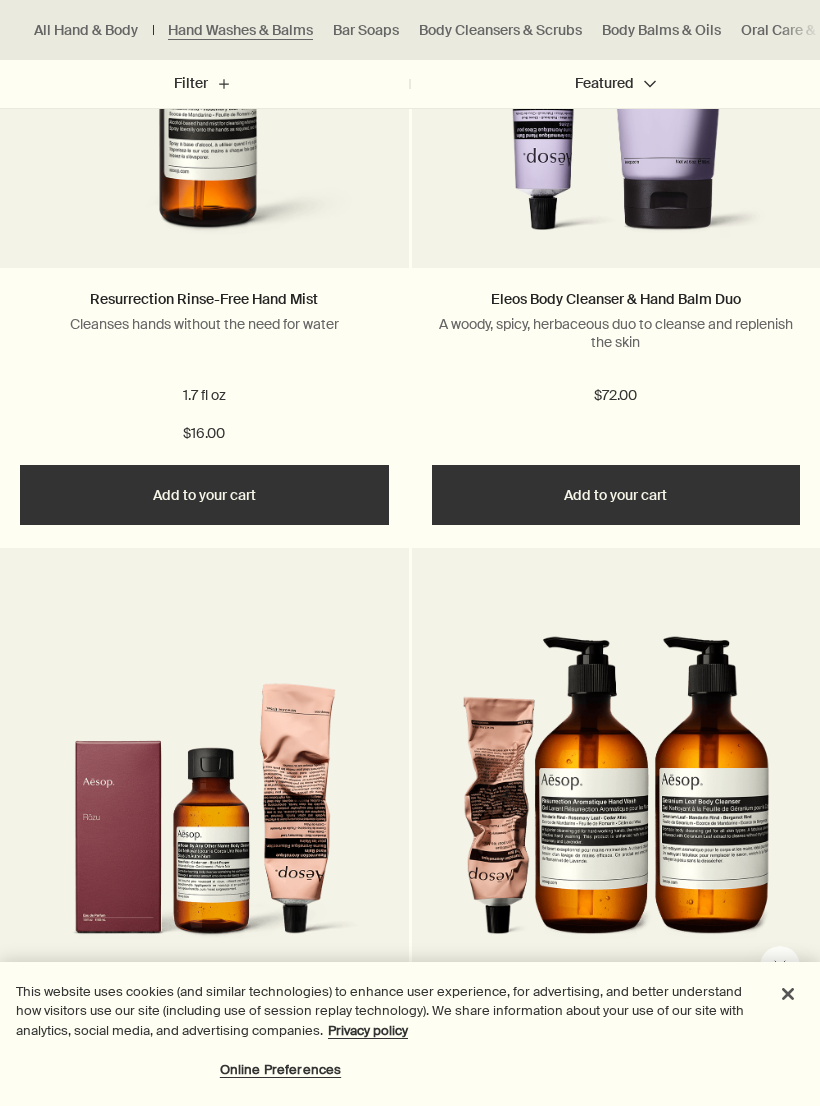 click on "Add Add to your cart" at bounding box center (204, 495) 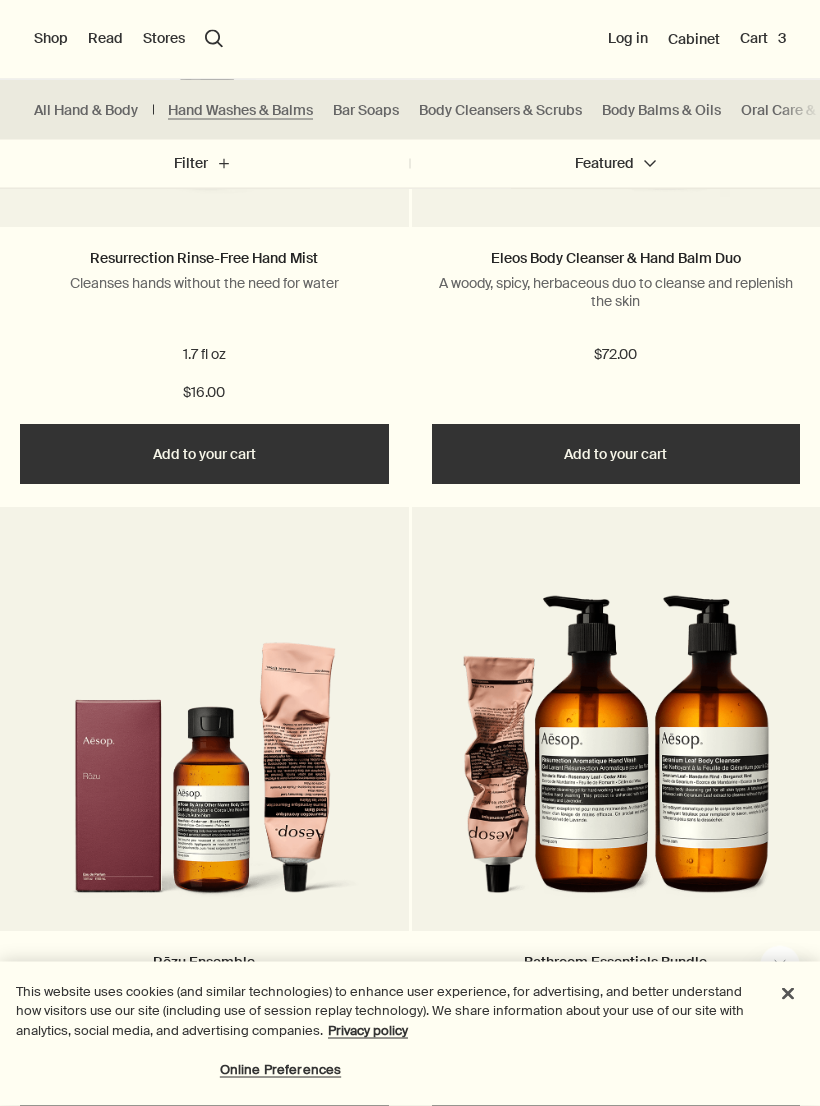 scroll, scrollTop: 3715, scrollLeft: 0, axis: vertical 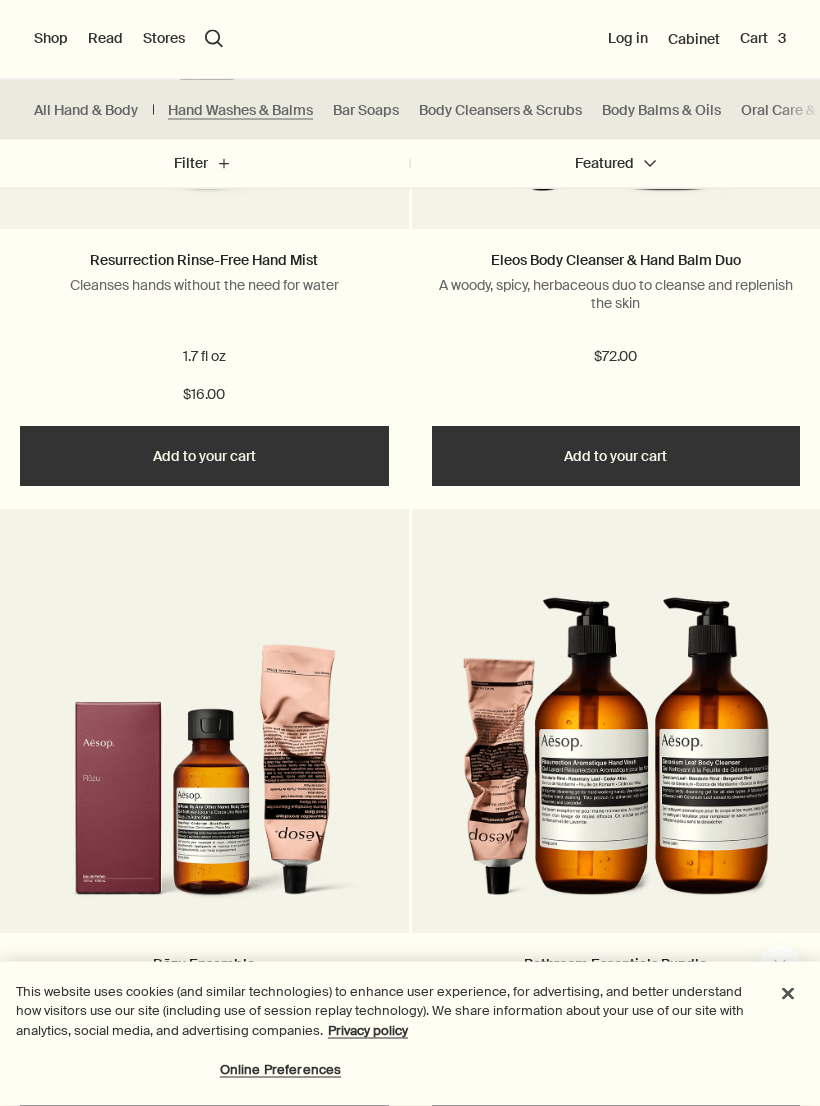 click on "Cart 3" at bounding box center [763, 39] 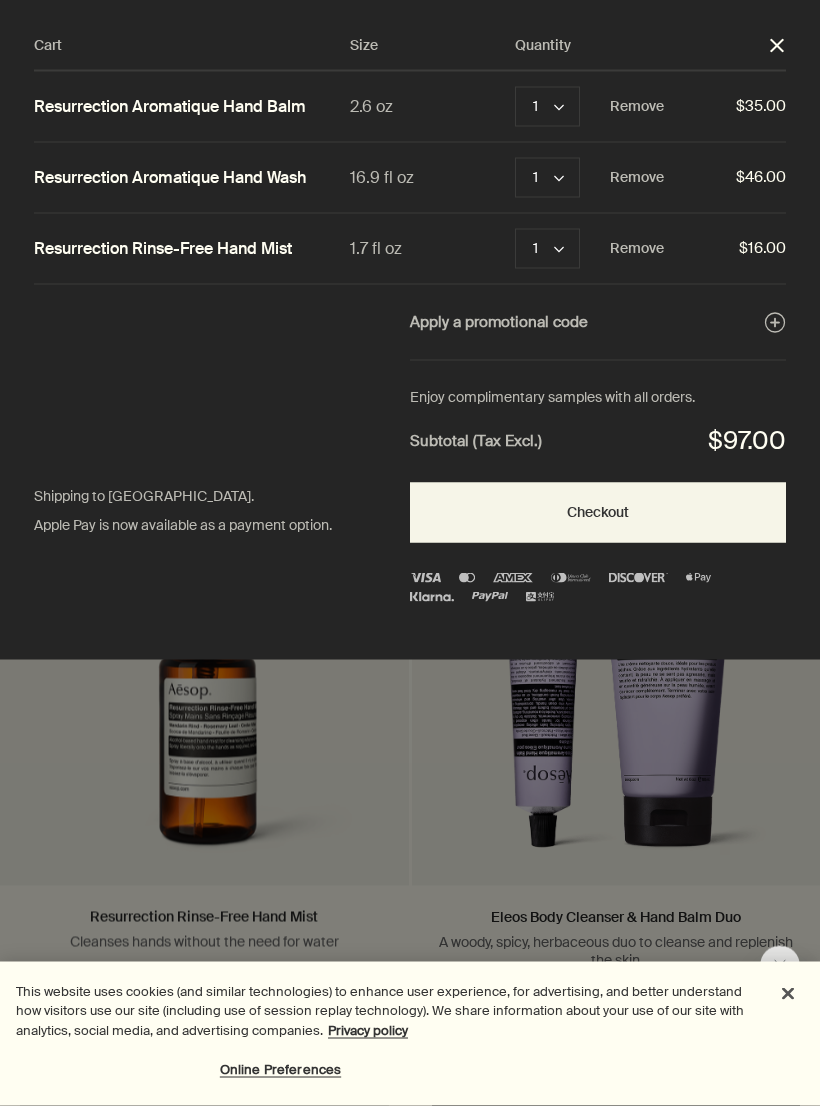 scroll, scrollTop: 0, scrollLeft: 0, axis: both 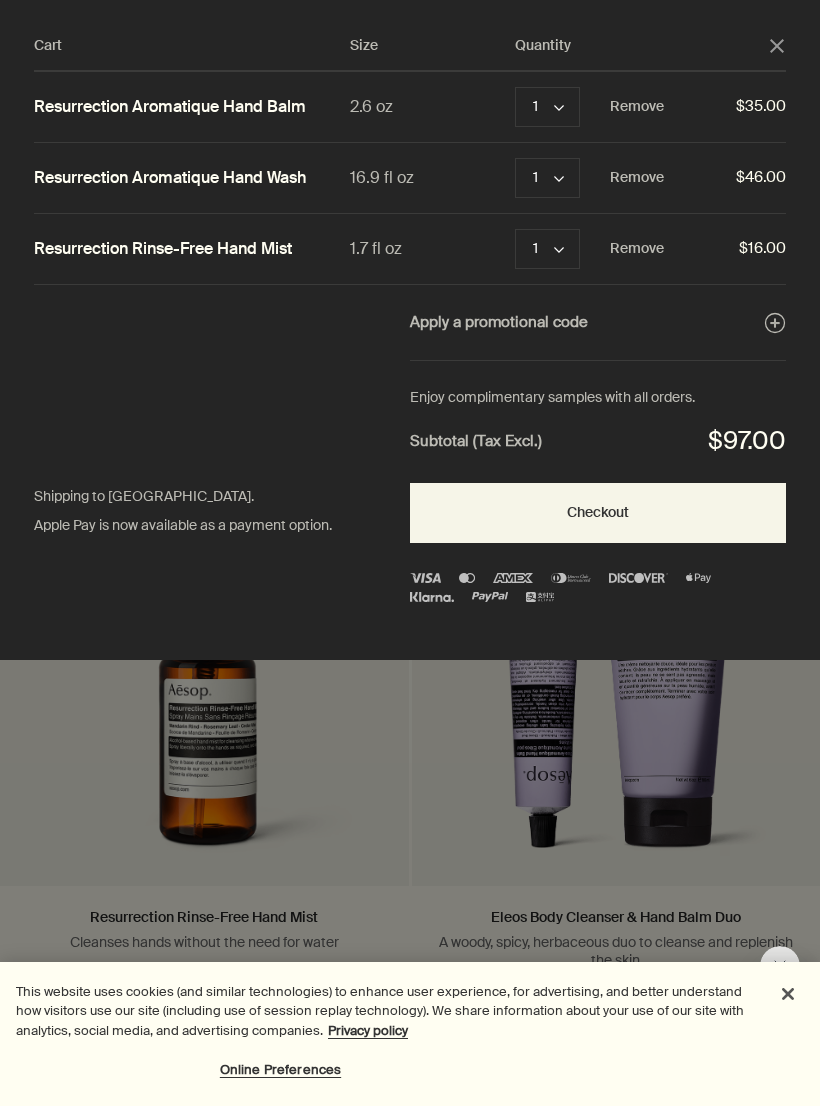 click on "close" at bounding box center [777, 46] 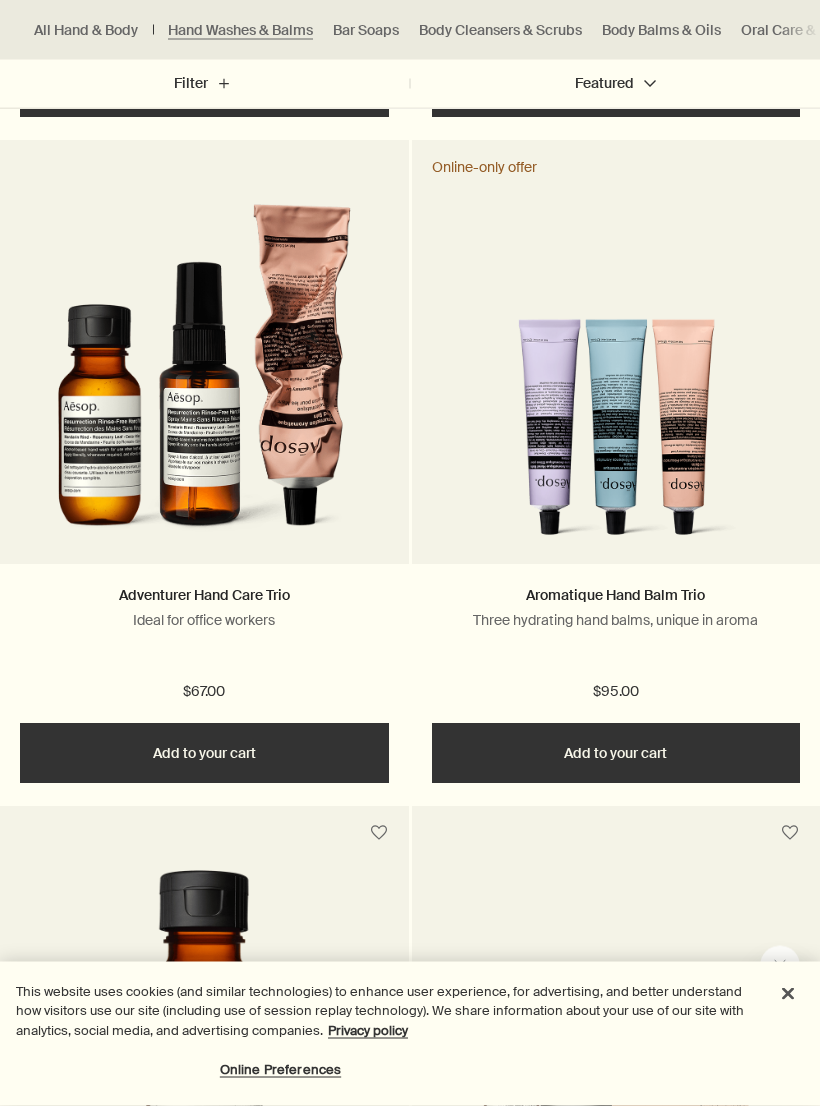 scroll, scrollTop: 5418, scrollLeft: 0, axis: vertical 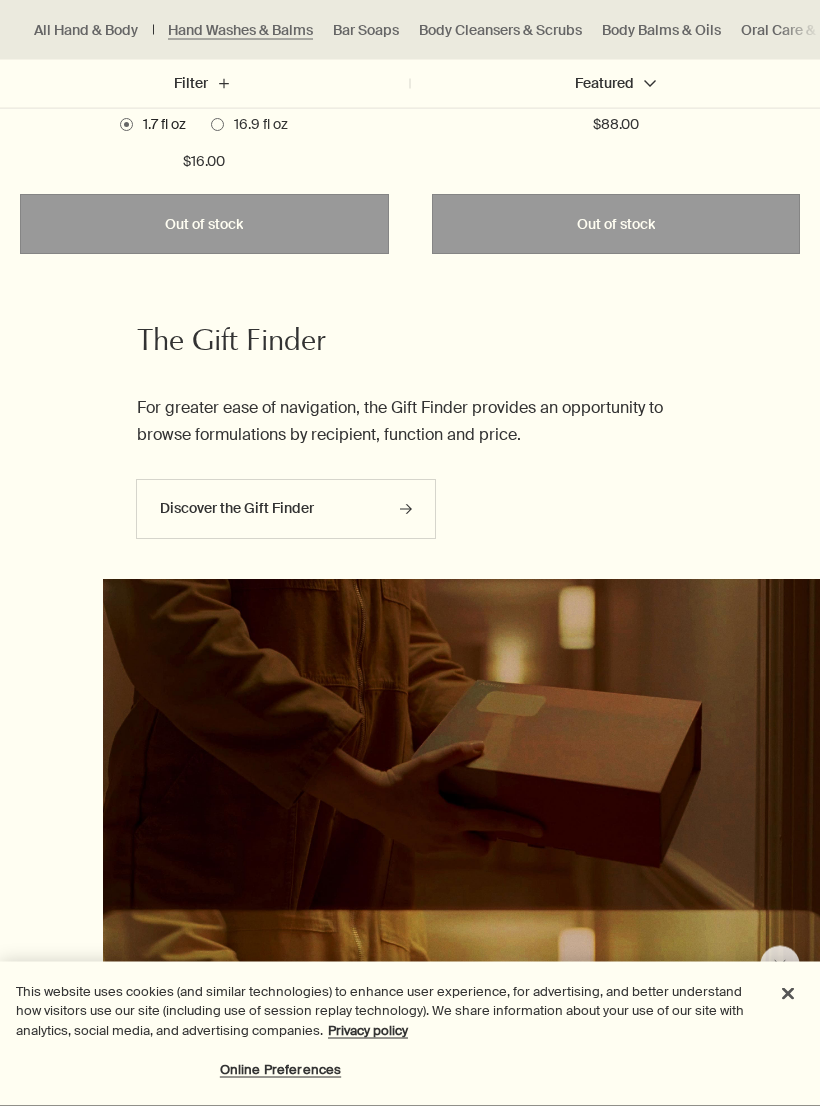 click on "Bar Soaps" at bounding box center [366, 30] 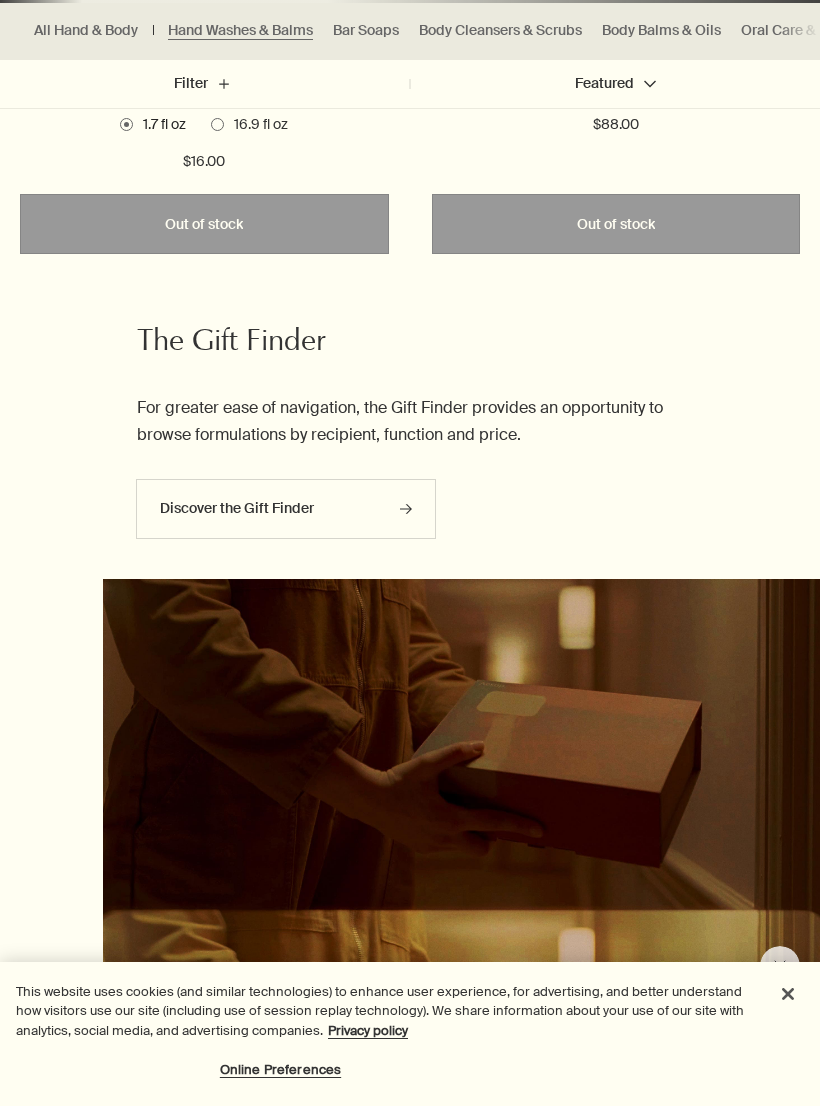scroll, scrollTop: 1639, scrollLeft: 0, axis: vertical 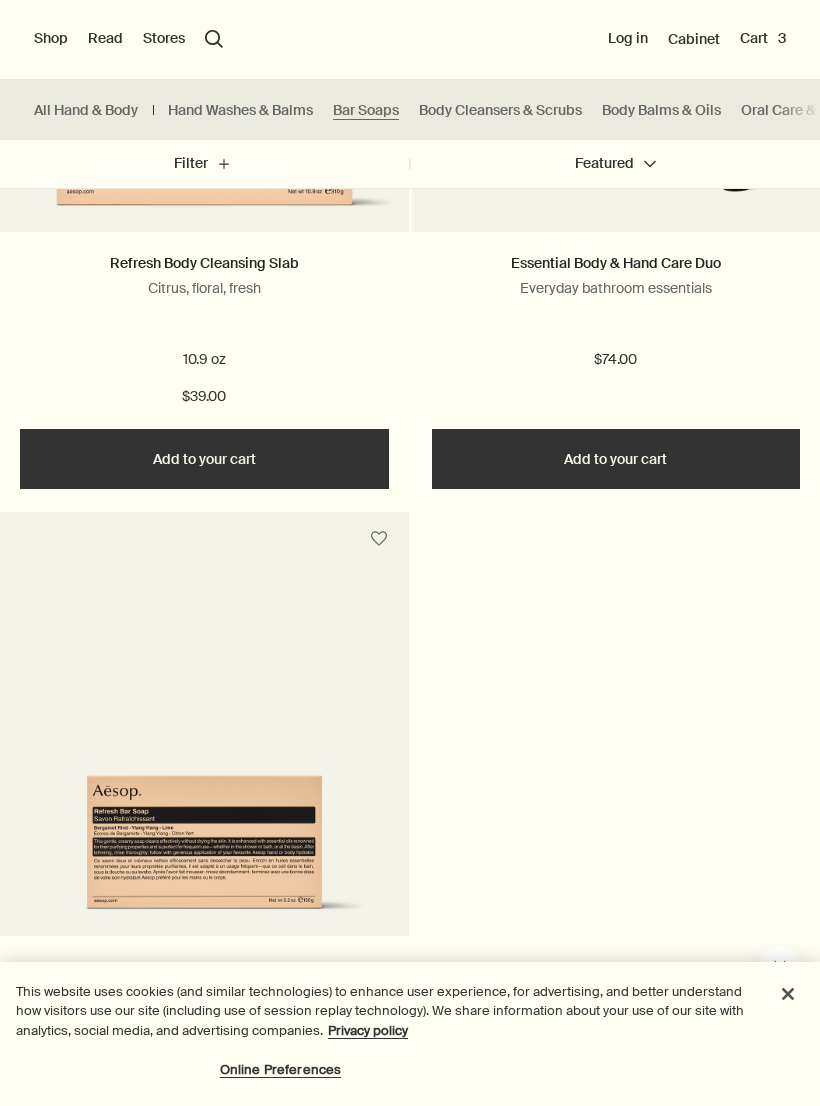 click on "Body Cleansers & Scrubs" at bounding box center [500, 110] 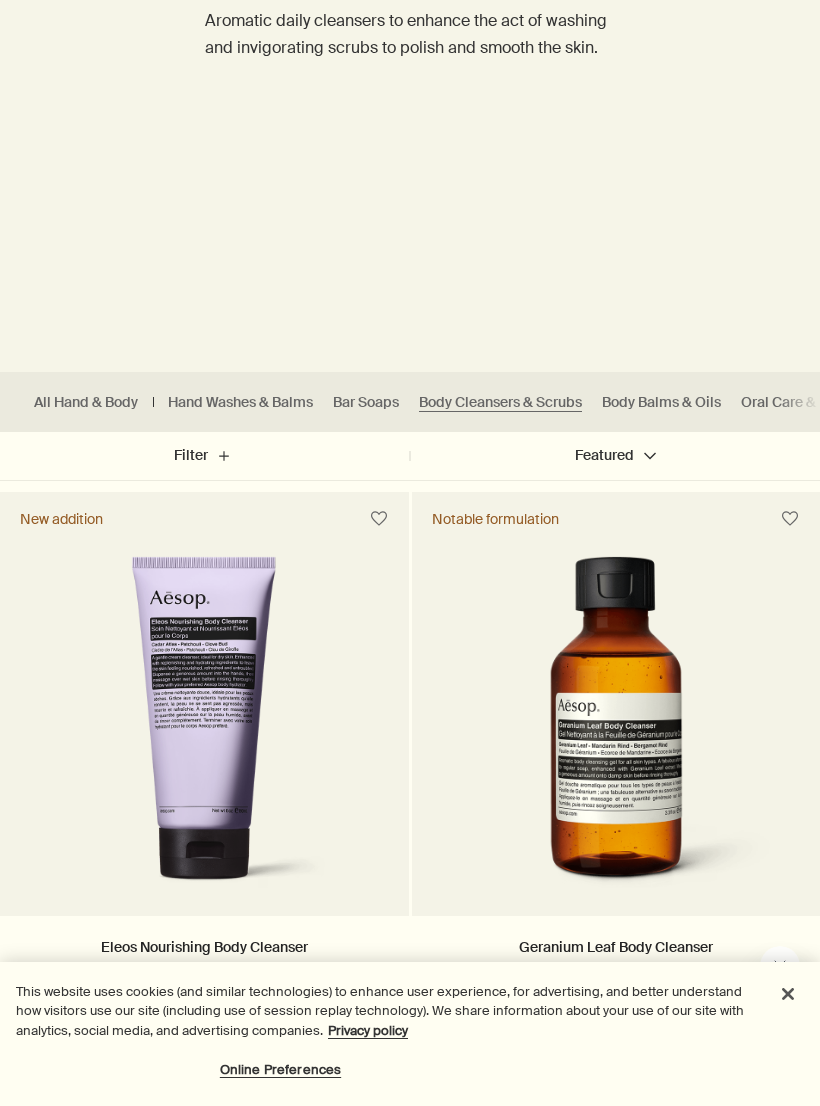 scroll, scrollTop: 291, scrollLeft: 0, axis: vertical 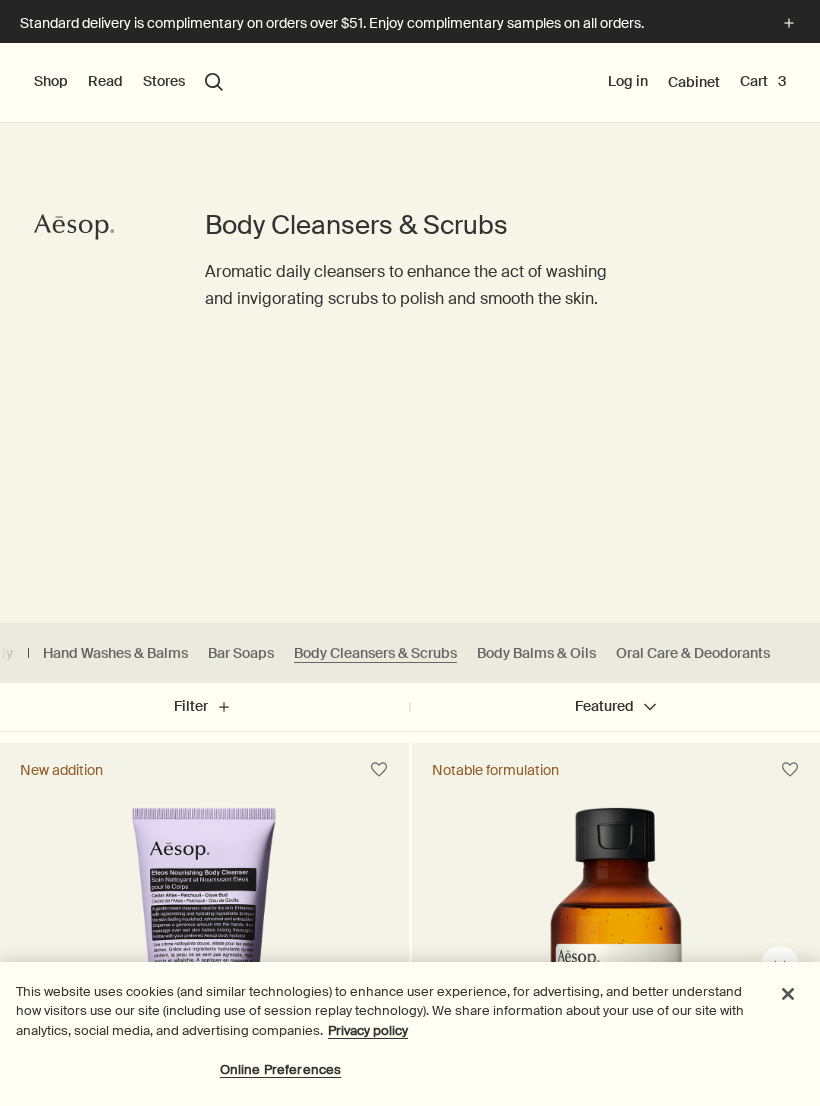 click on "Shop" at bounding box center (51, 82) 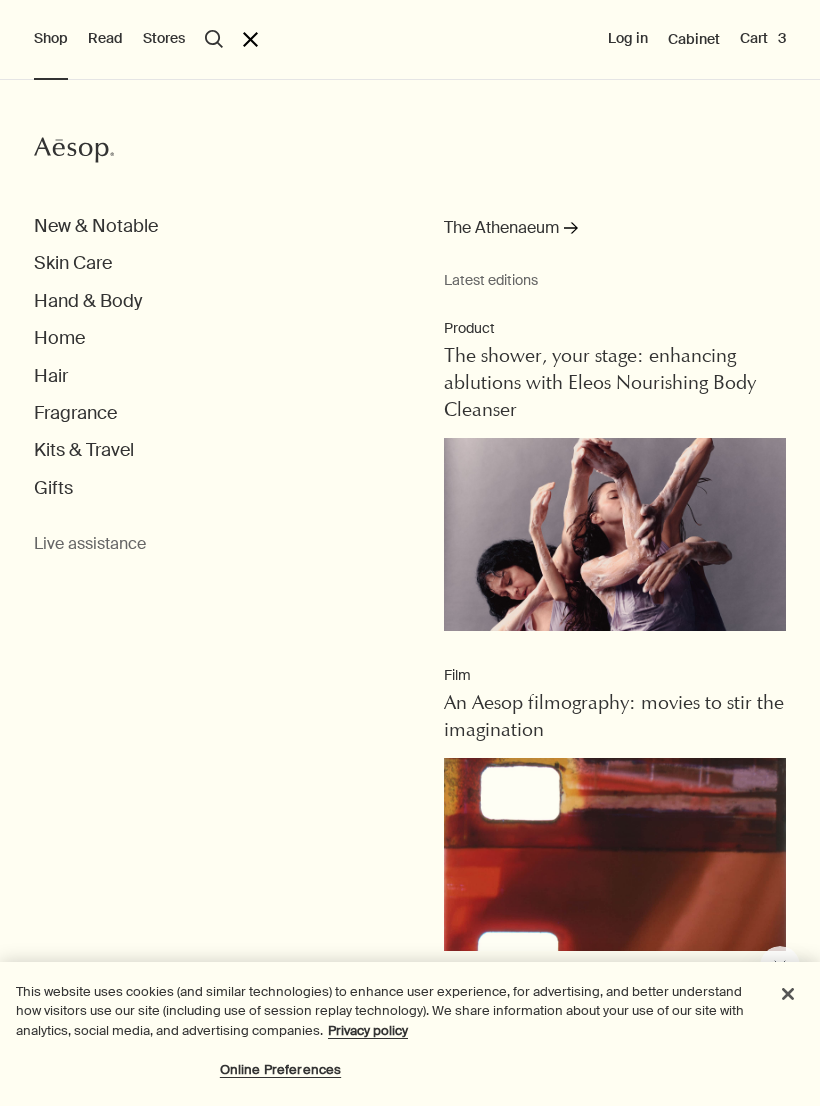 click on "Fragrance" at bounding box center (75, 413) 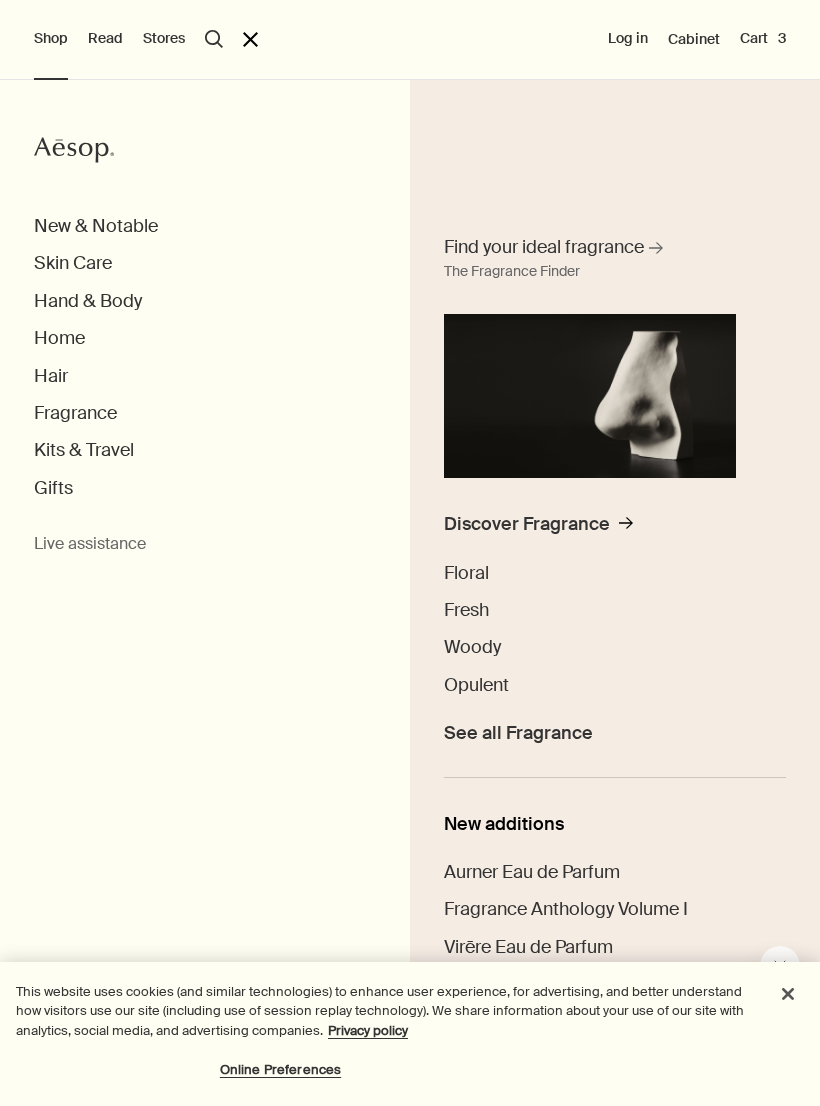 click on "Discover Fragrance" at bounding box center [527, 524] 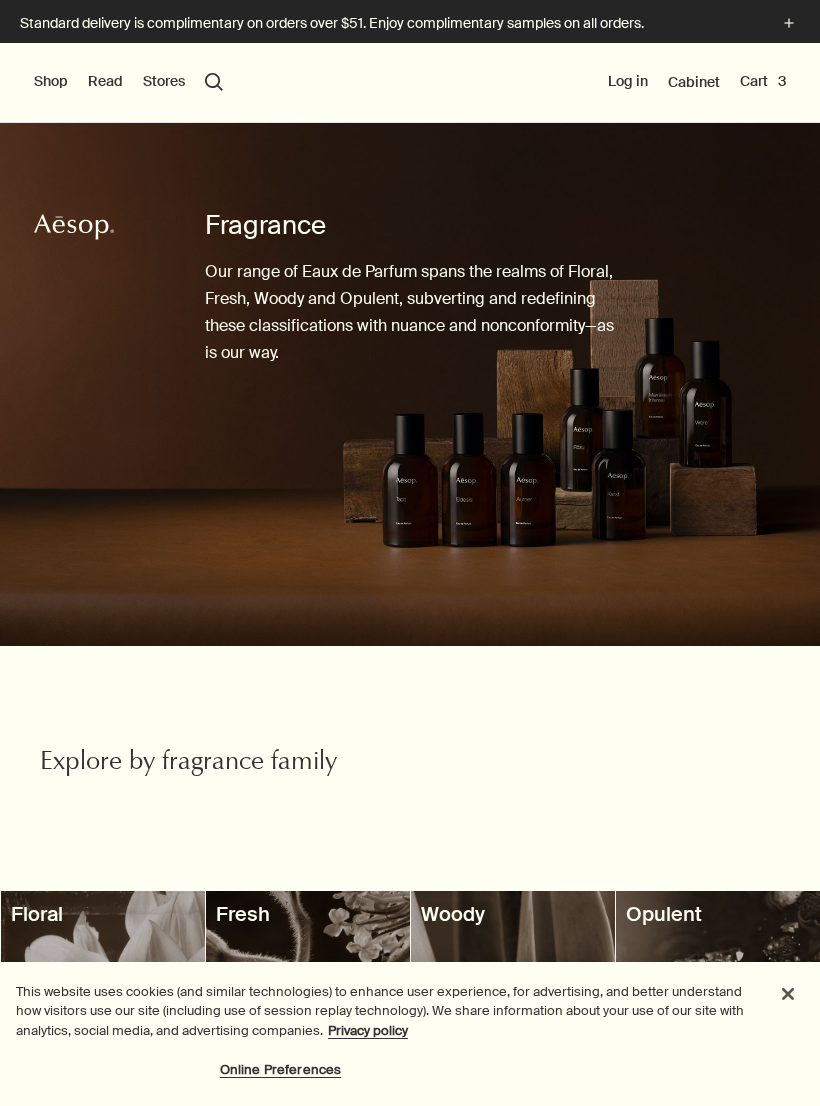 scroll, scrollTop: 0, scrollLeft: 0, axis: both 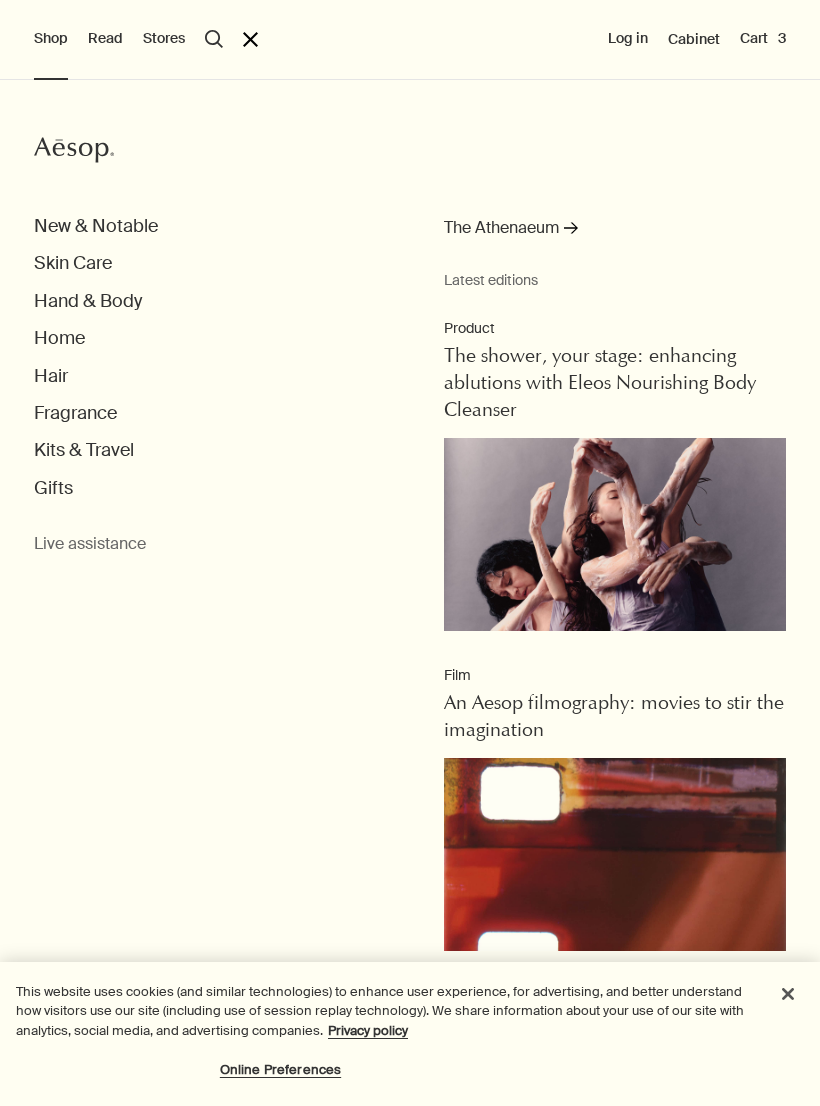 click on "Home" at bounding box center [59, 338] 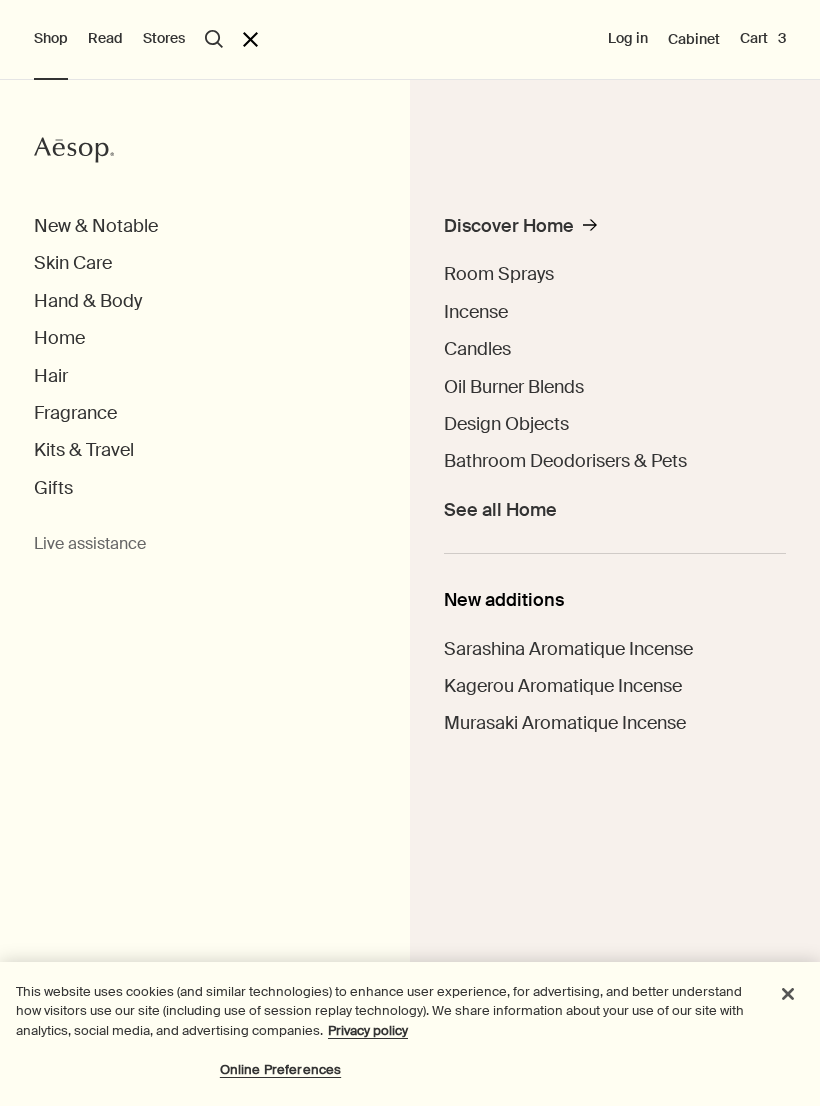 click on "Room Sprays" at bounding box center (499, 274) 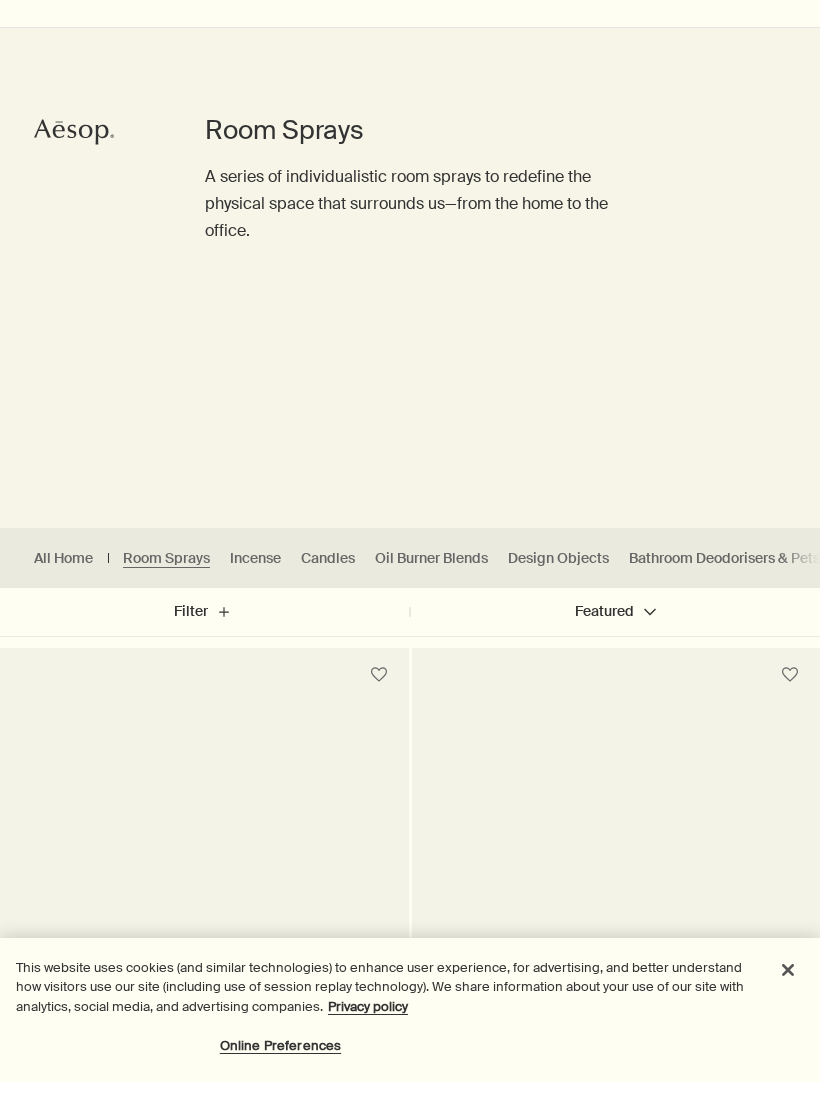 scroll, scrollTop: 0, scrollLeft: 0, axis: both 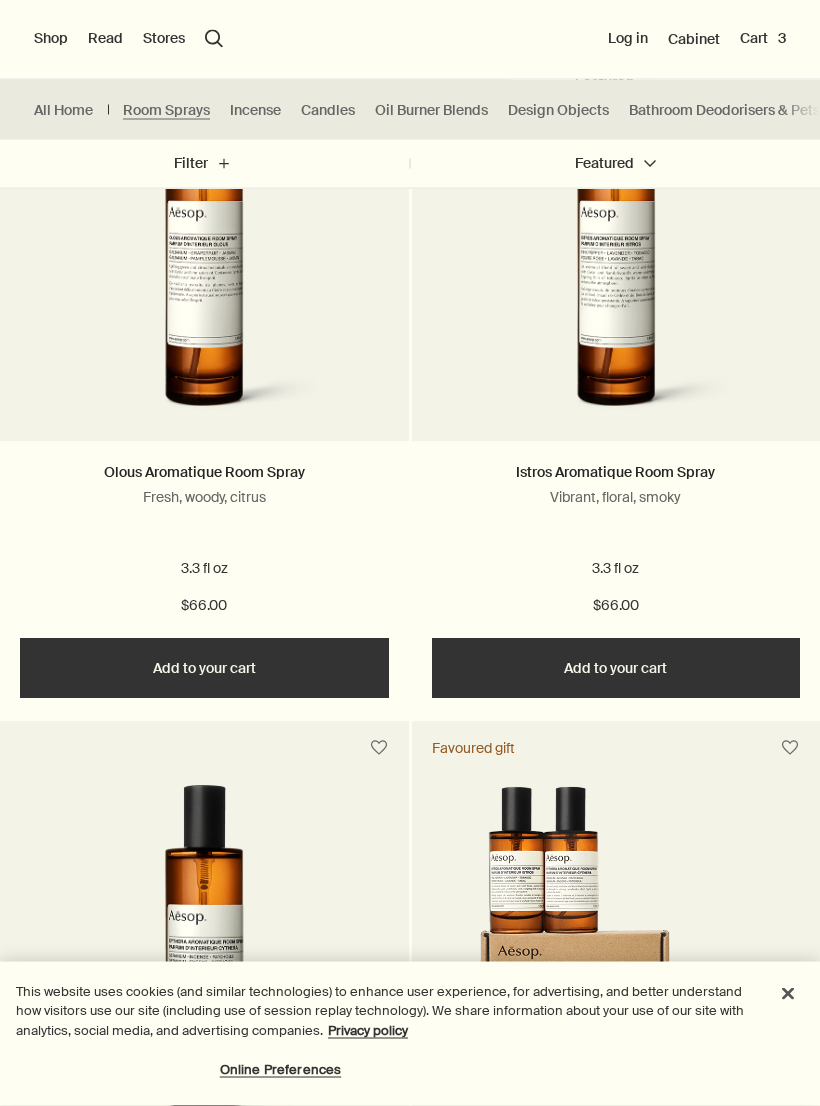 click on "Shop" at bounding box center [51, 39] 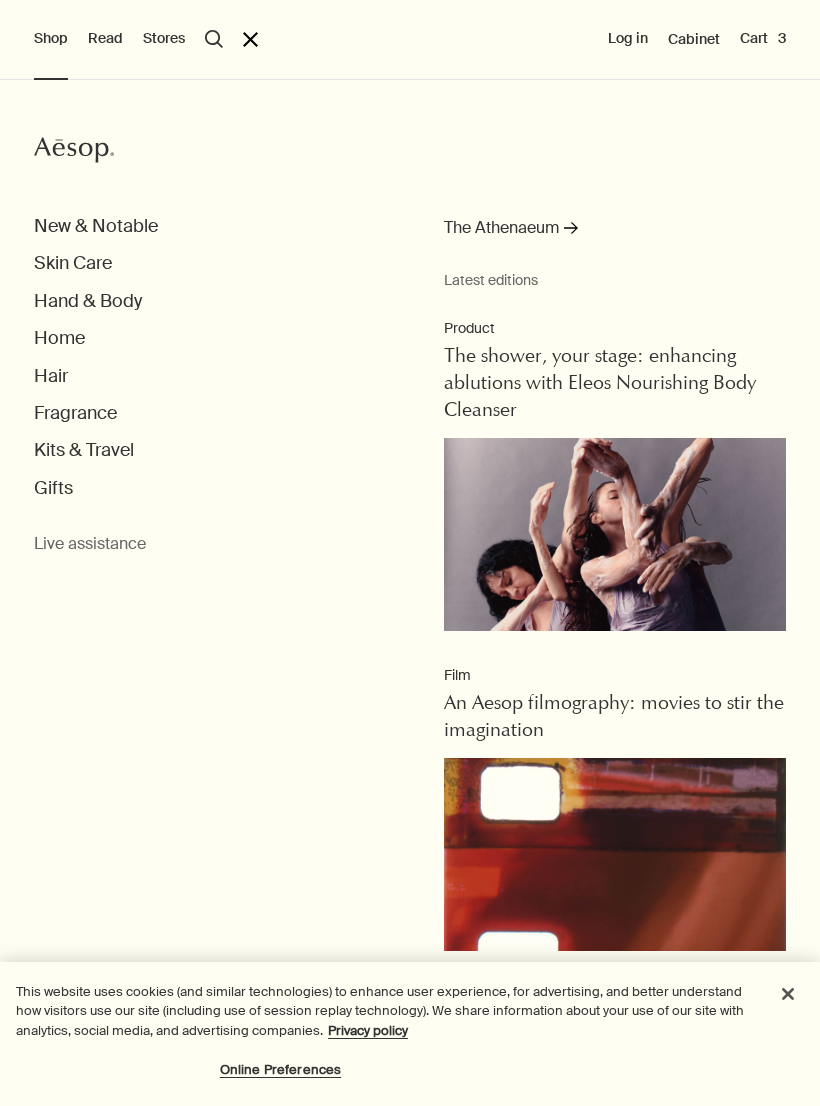 click on "Hand & Body" at bounding box center (88, 301) 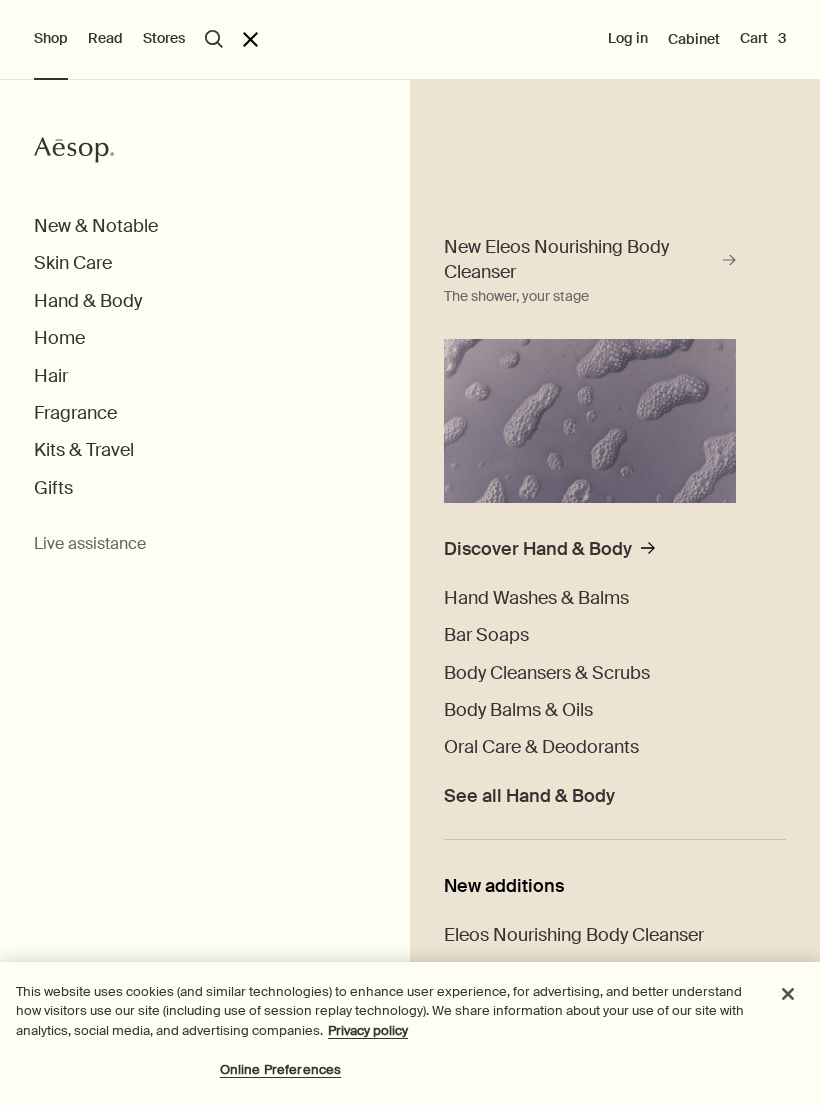 click on "Discover Hand & Body" at bounding box center [538, 549] 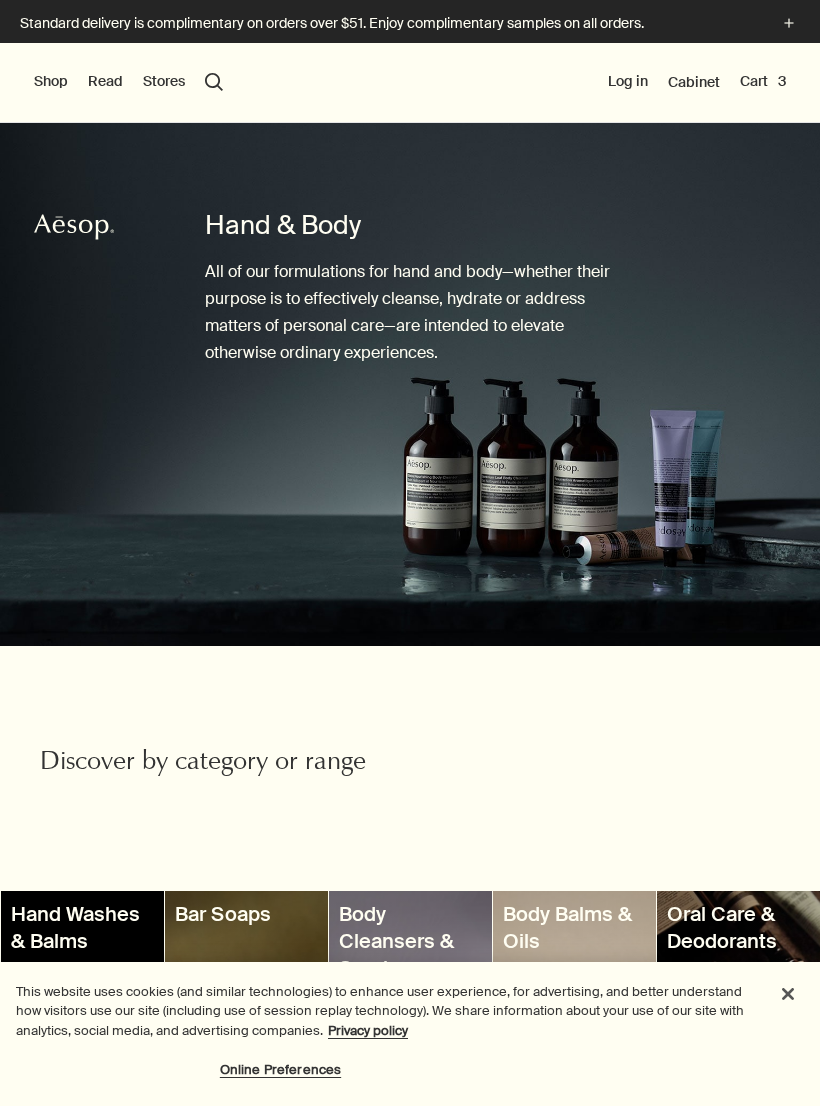 scroll, scrollTop: 86, scrollLeft: 0, axis: vertical 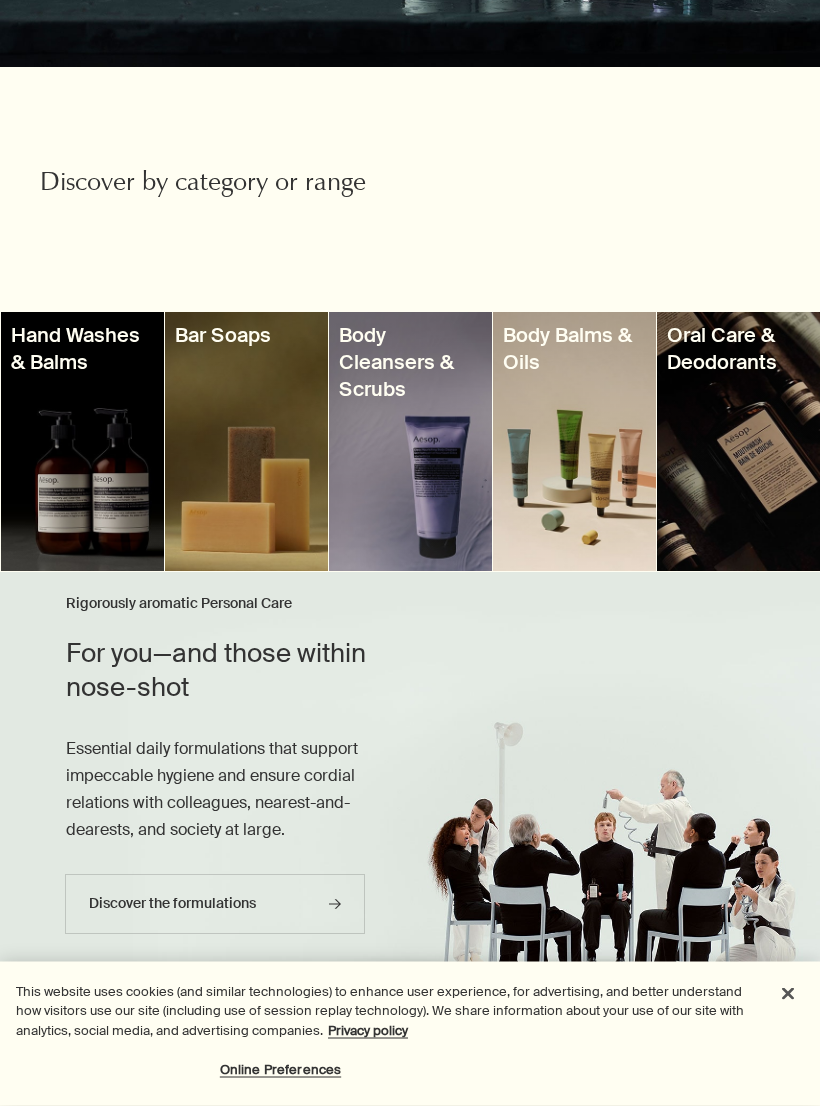 click at bounding box center [82, 442] 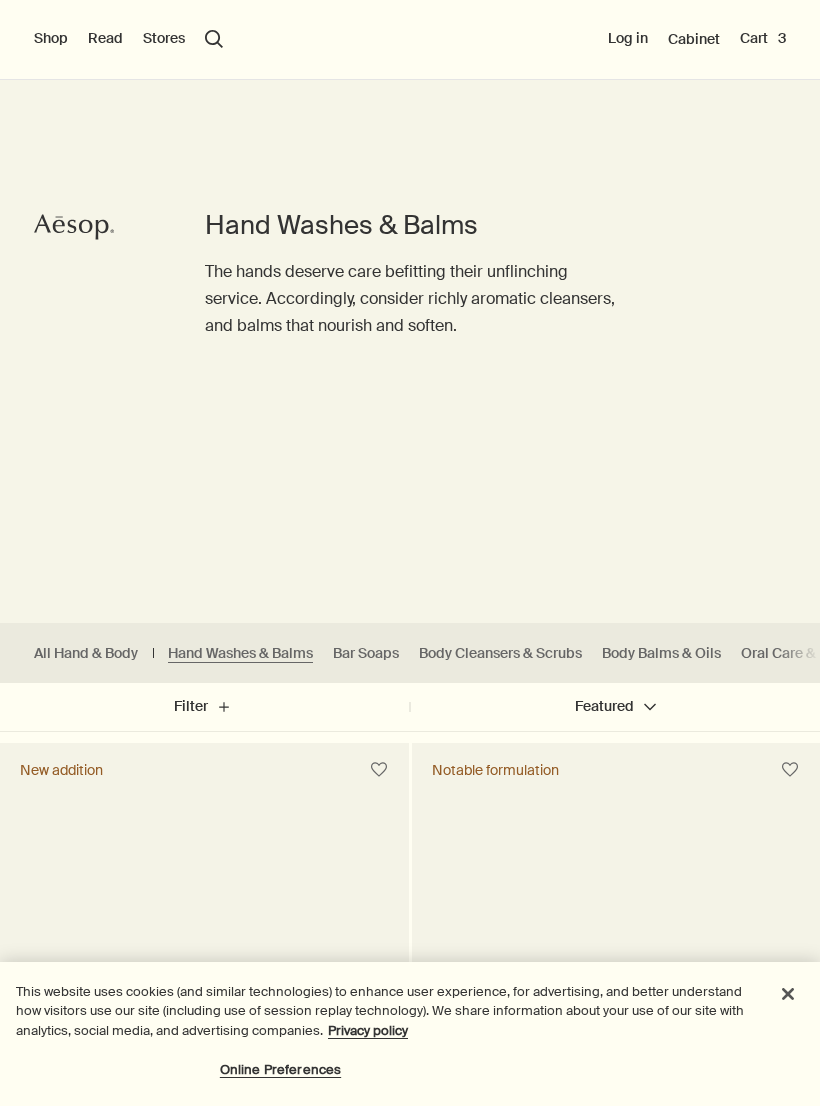 scroll, scrollTop: 539, scrollLeft: 0, axis: vertical 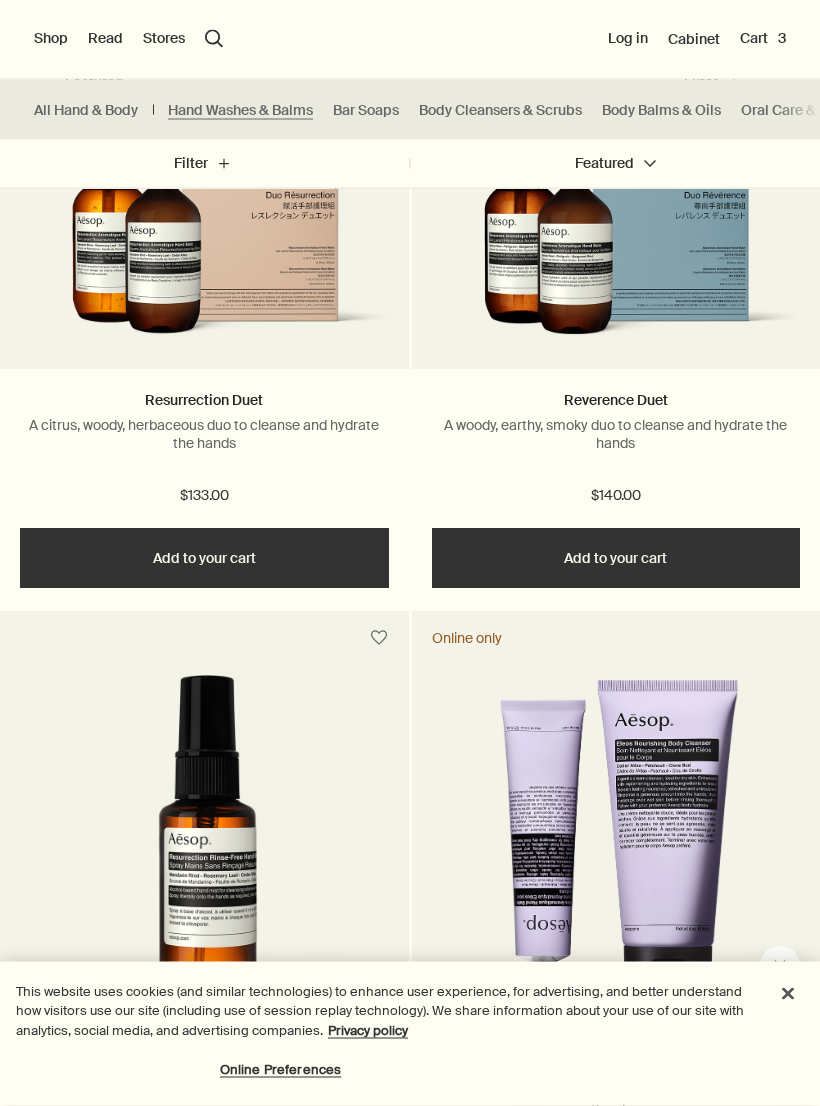 click on "Cart 3" at bounding box center (763, 39) 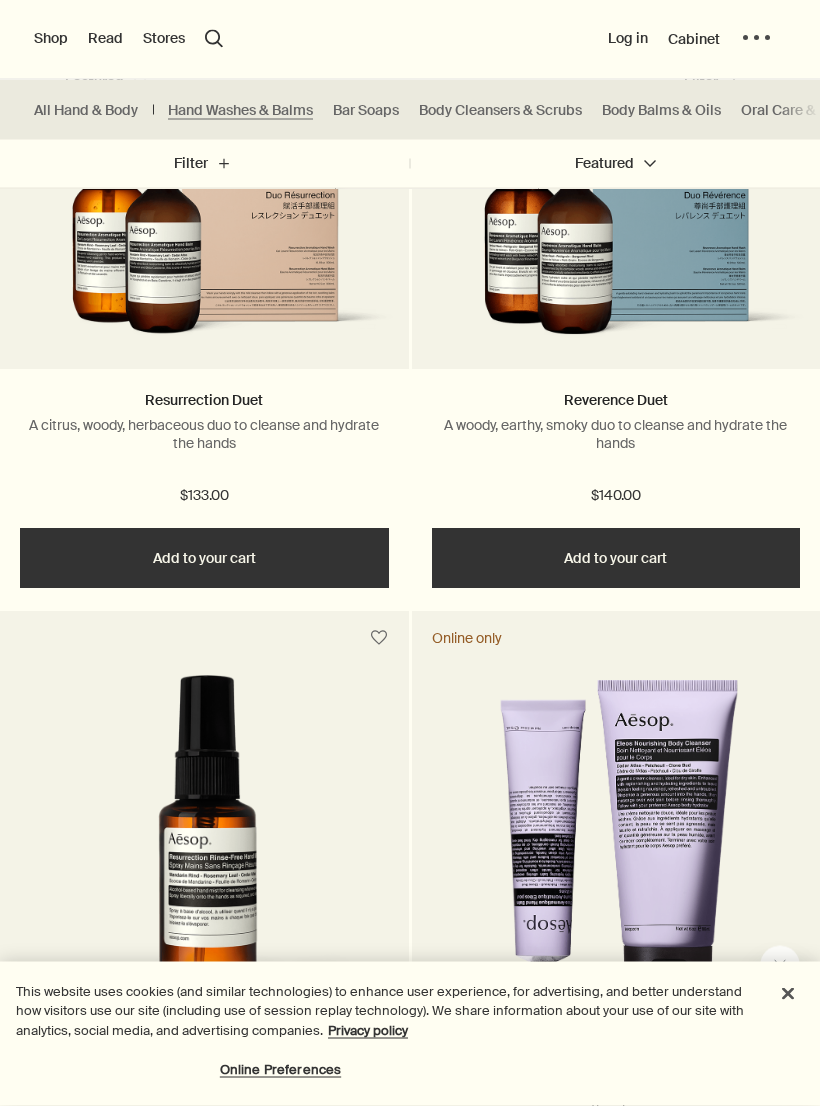 scroll, scrollTop: 2910, scrollLeft: 0, axis: vertical 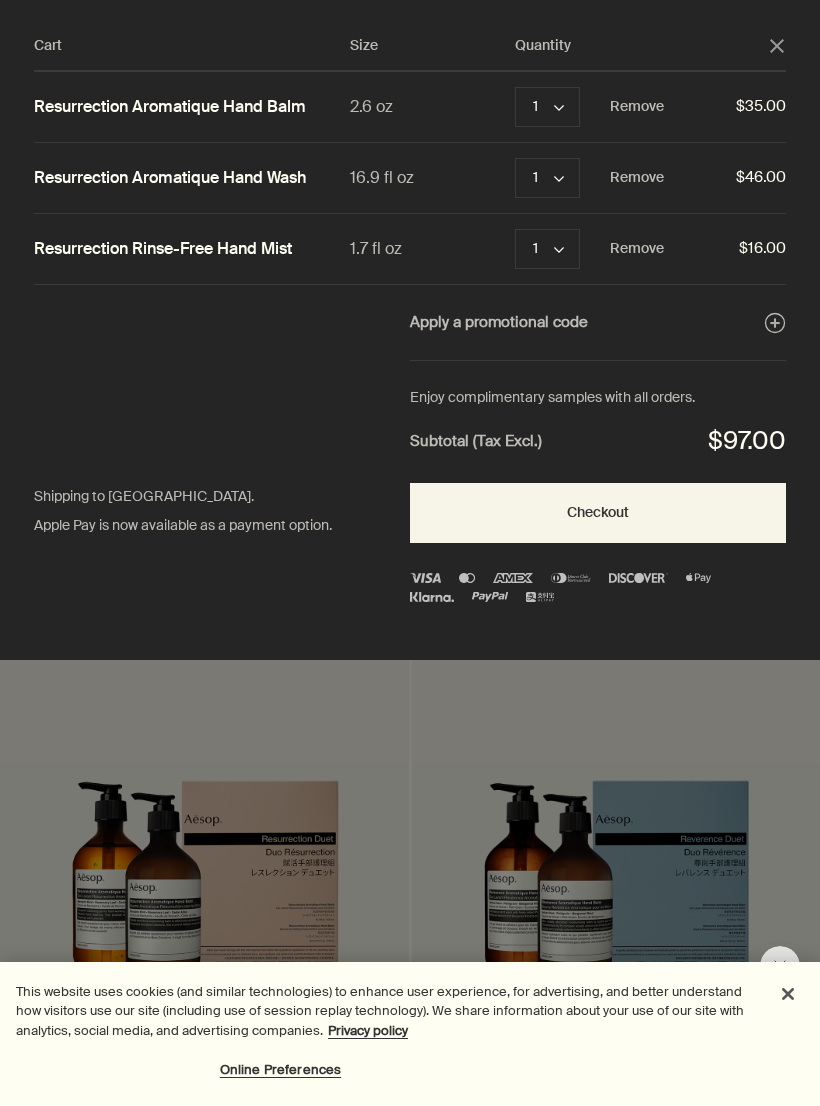 click on "1 chevron" at bounding box center (547, 249) 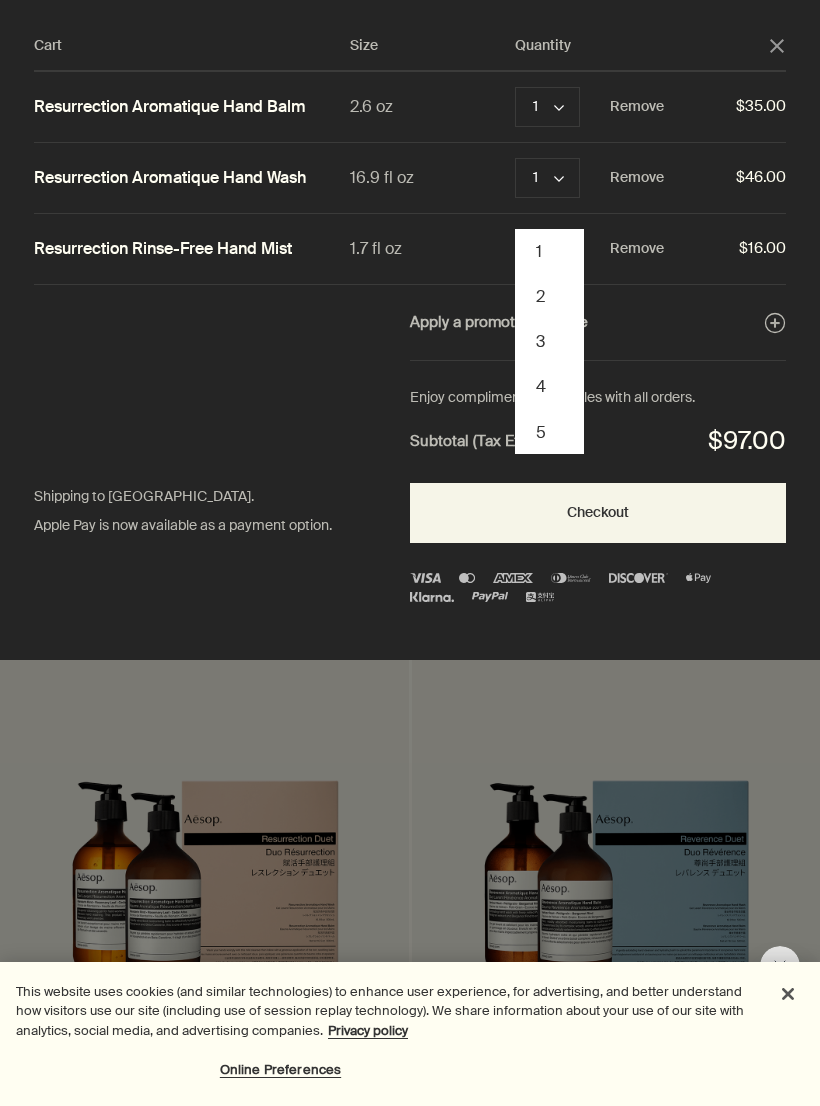 click on "2" at bounding box center [549, 296] 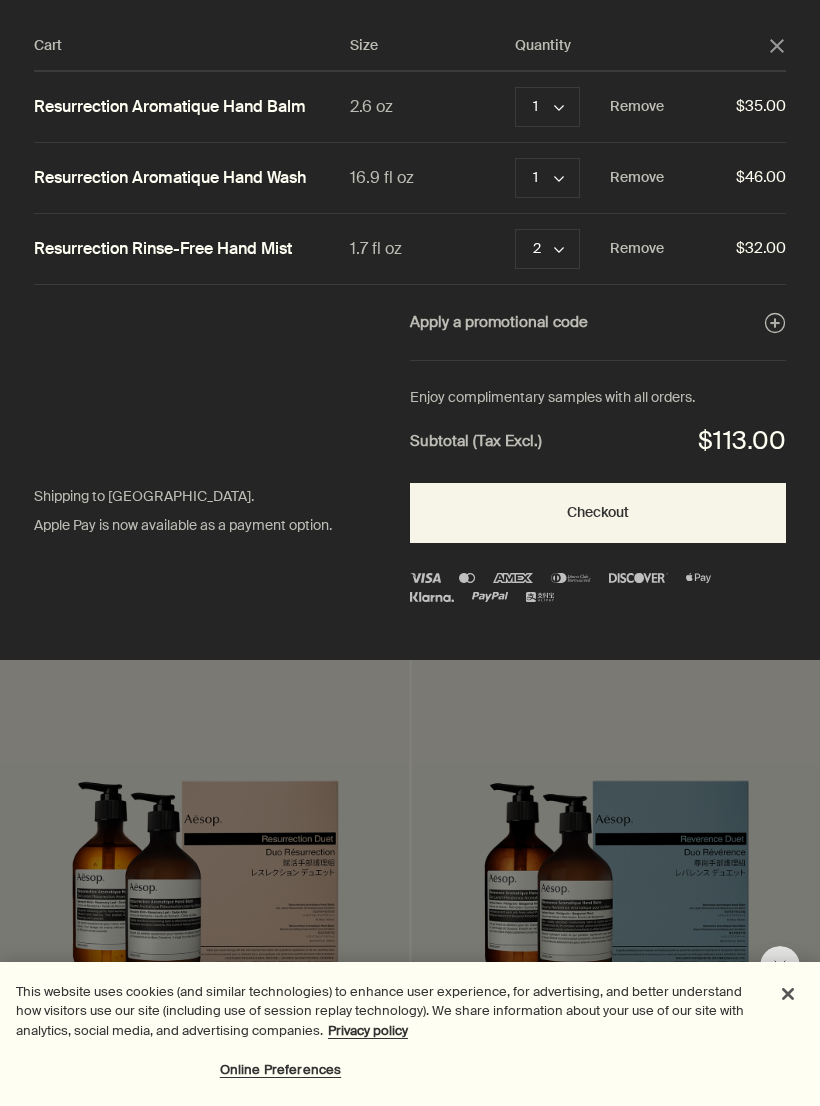 click 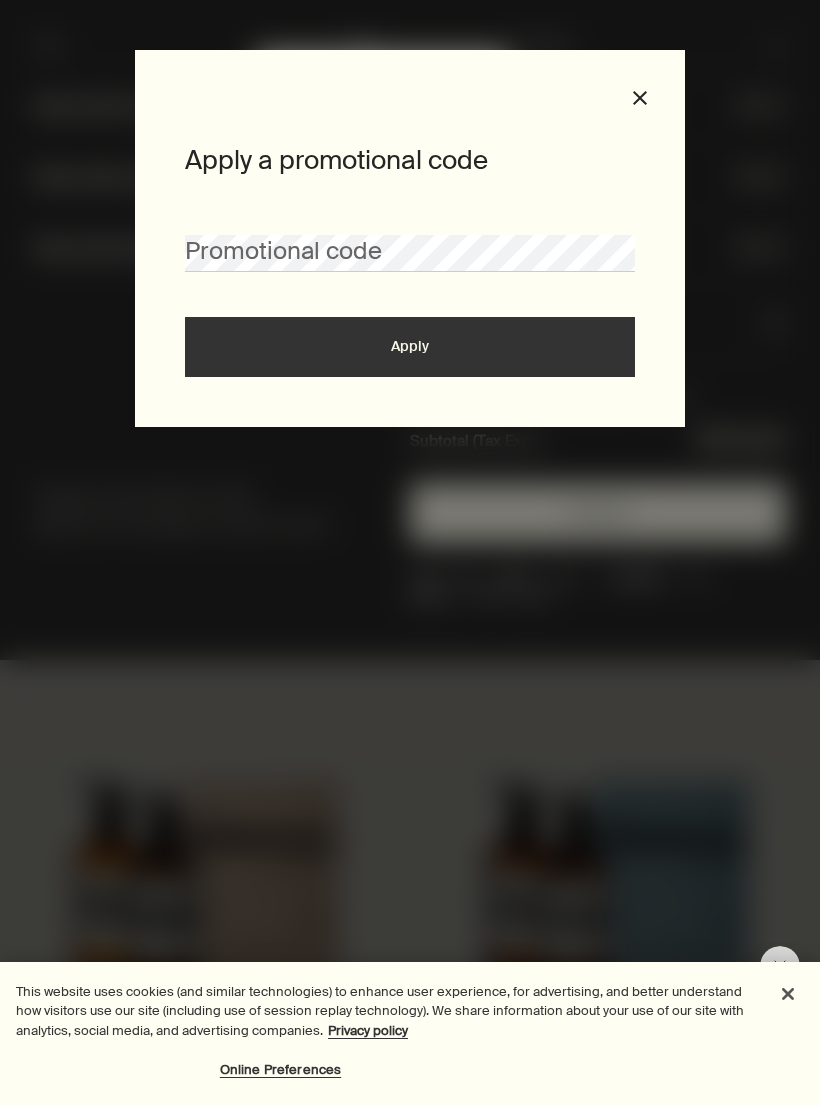 click on "close" at bounding box center (640, 98) 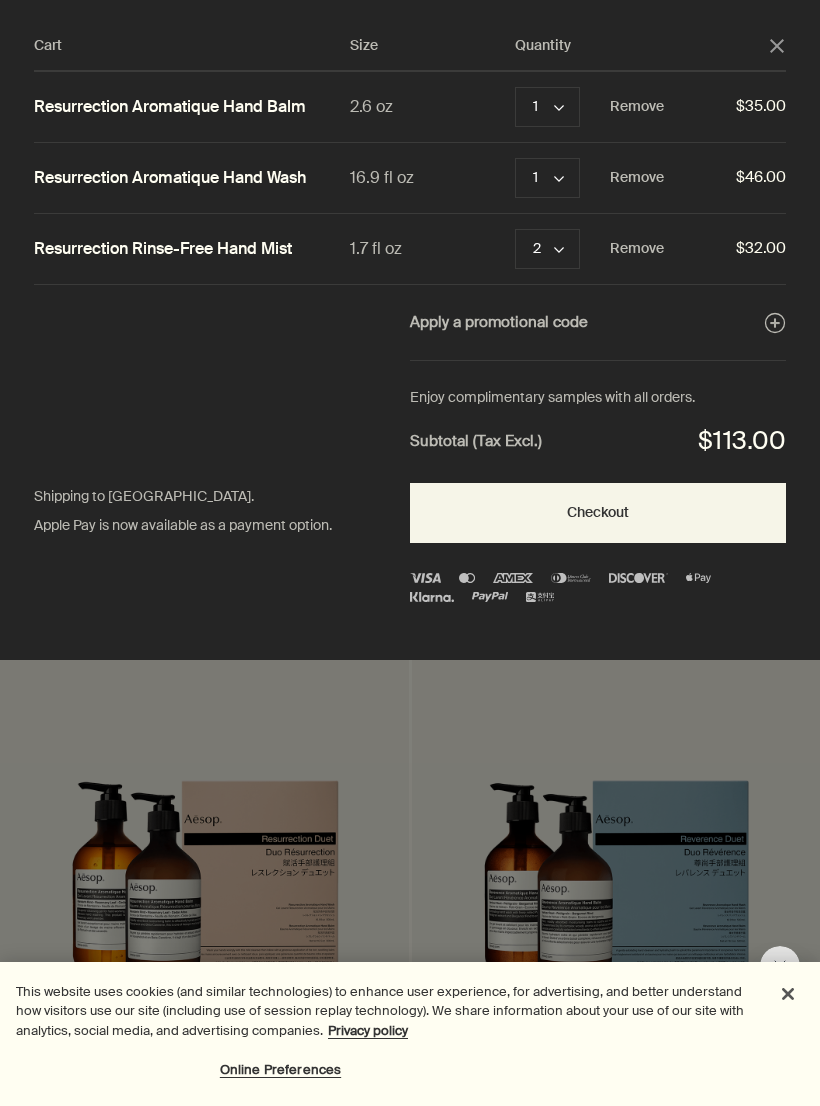 click on "Checkout" at bounding box center (598, 513) 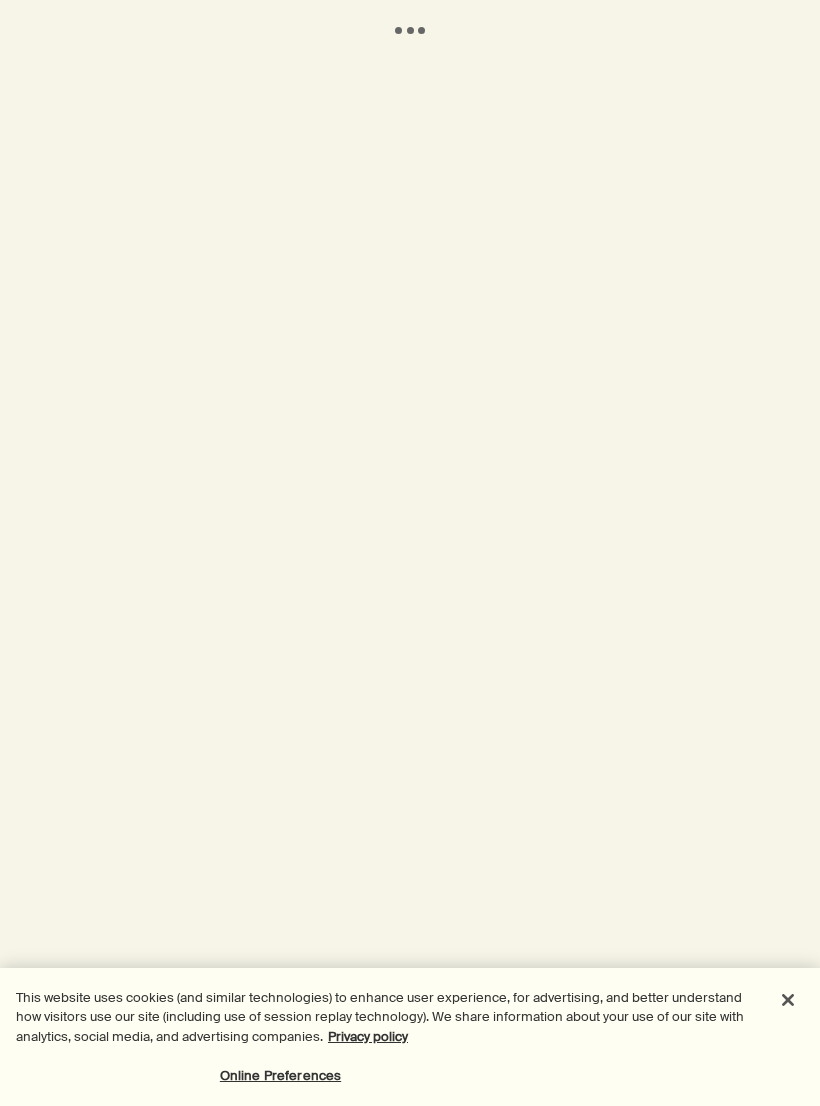 scroll, scrollTop: 0, scrollLeft: 0, axis: both 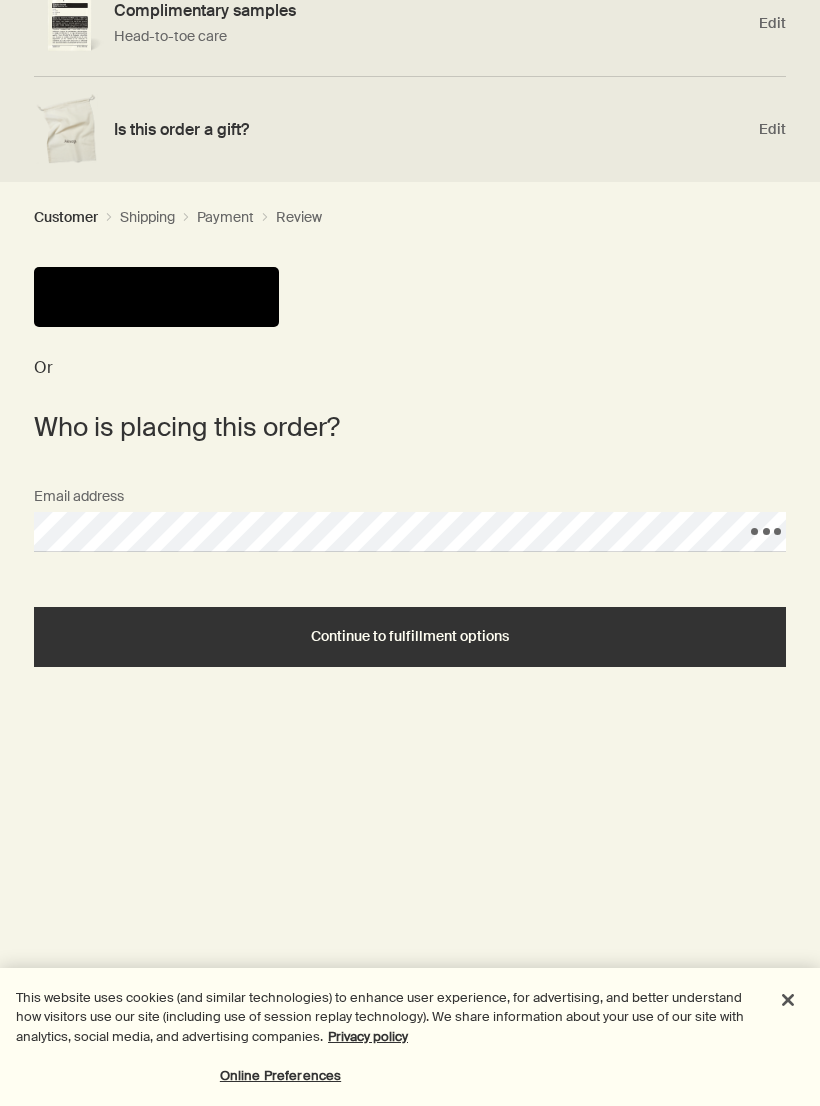 click on "Continue to fulfillment options" at bounding box center [410, 637] 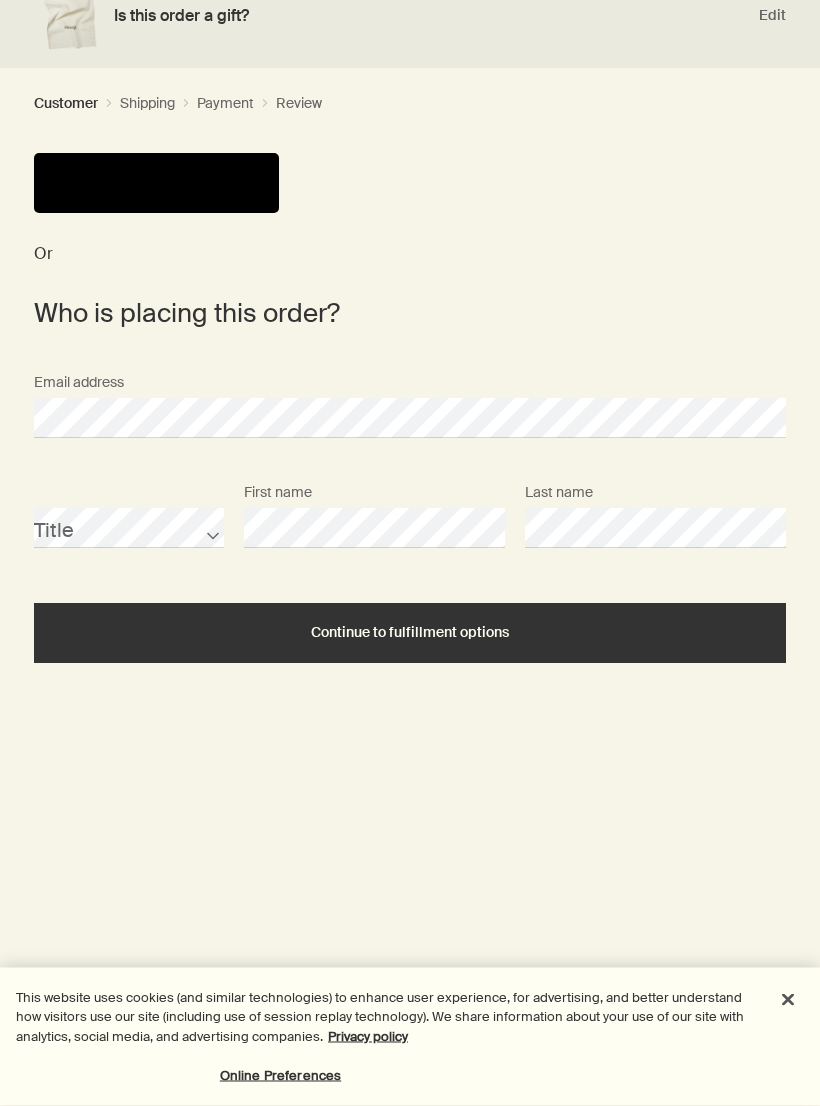 click on "Continue to fulfillment options" at bounding box center [410, 634] 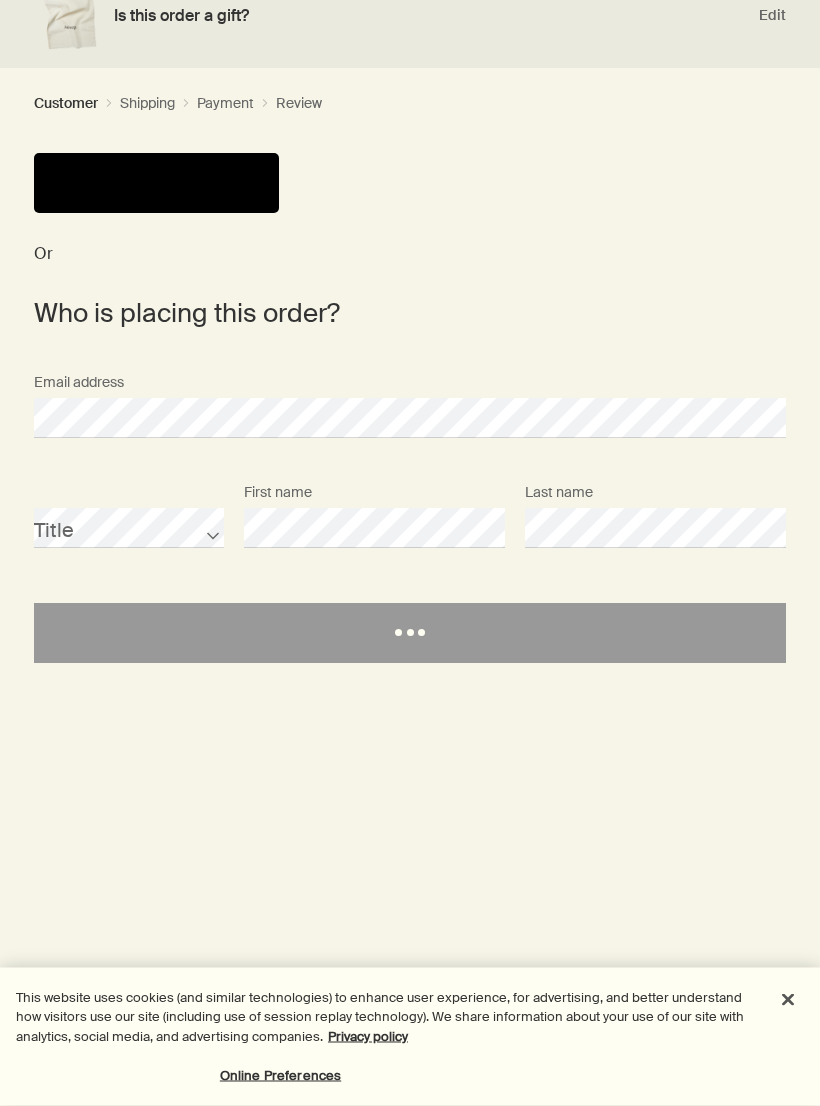 scroll, scrollTop: 499, scrollLeft: 0, axis: vertical 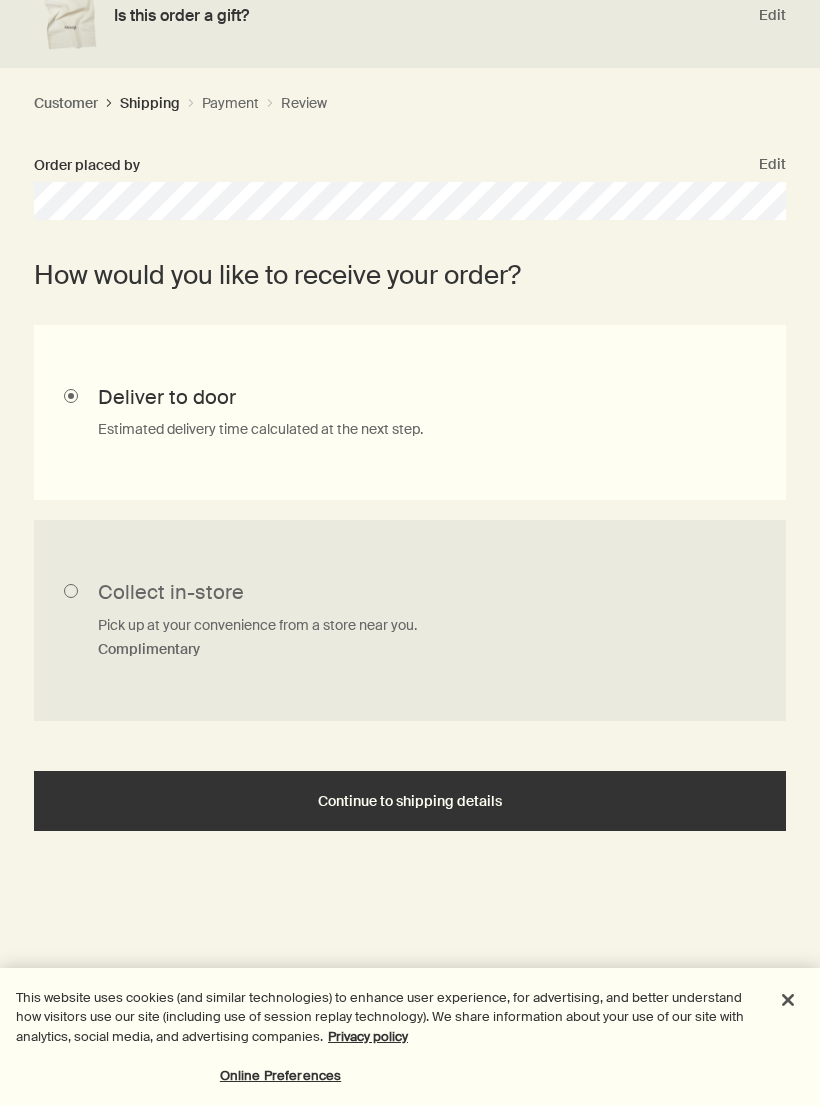 click on "Deliver to door Estimated delivery time calculated at the next step." at bounding box center [410, 412] 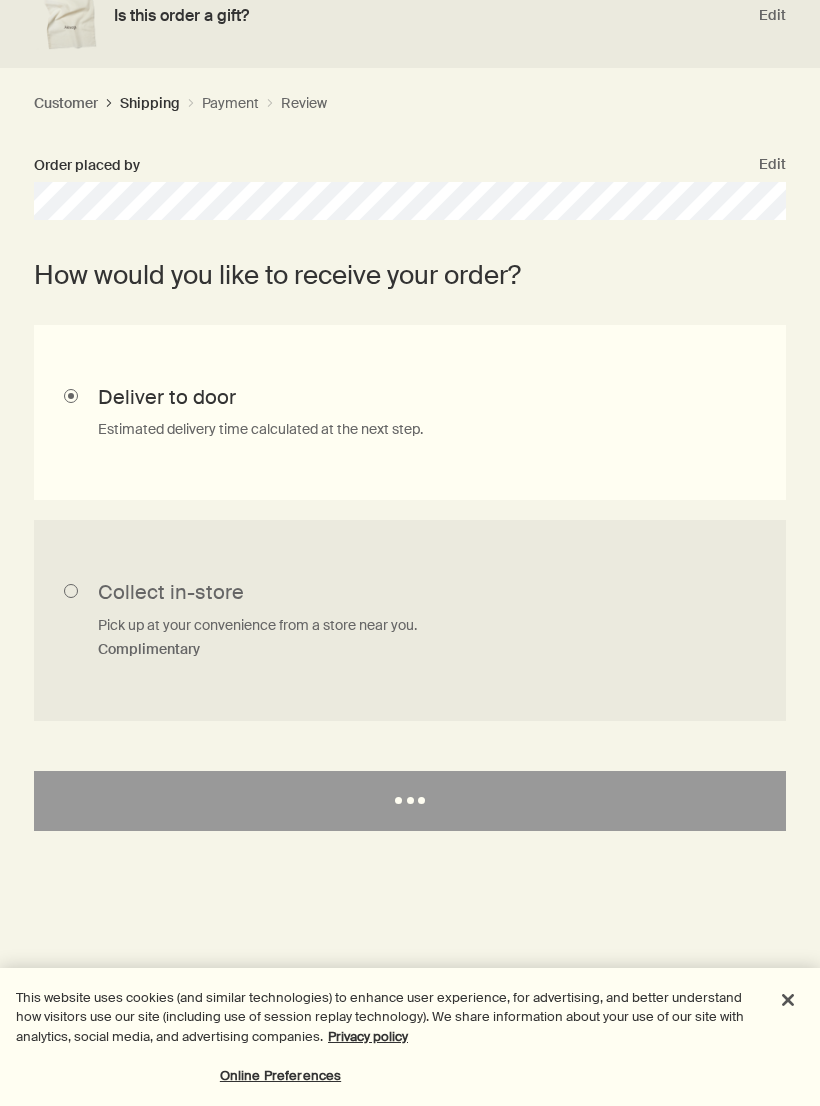 select on "US" 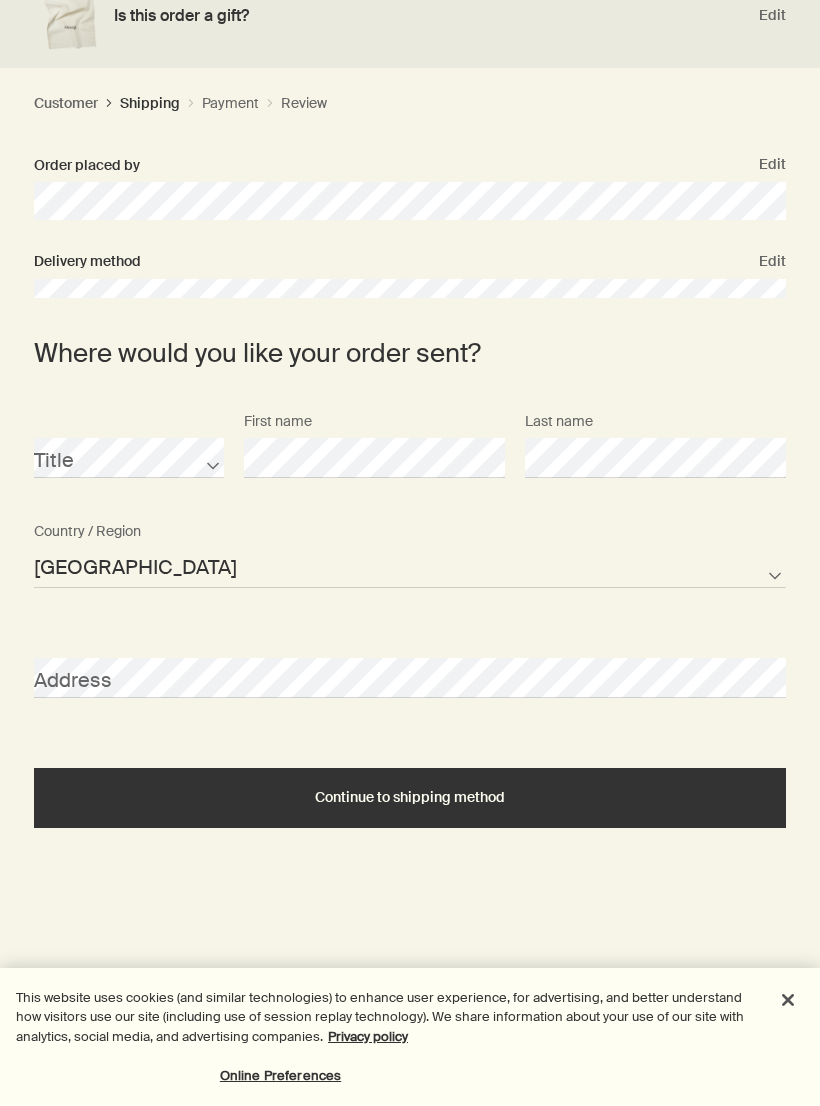 scroll, scrollTop: 0, scrollLeft: 0, axis: both 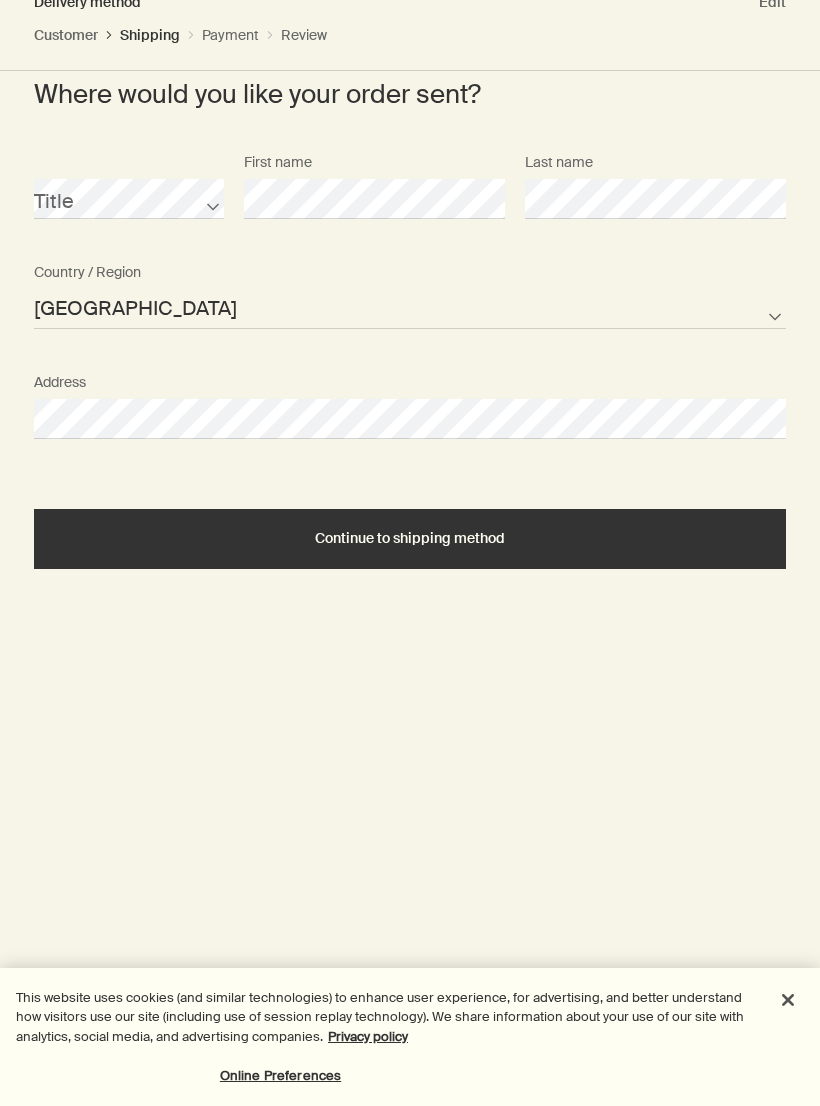 select on "US" 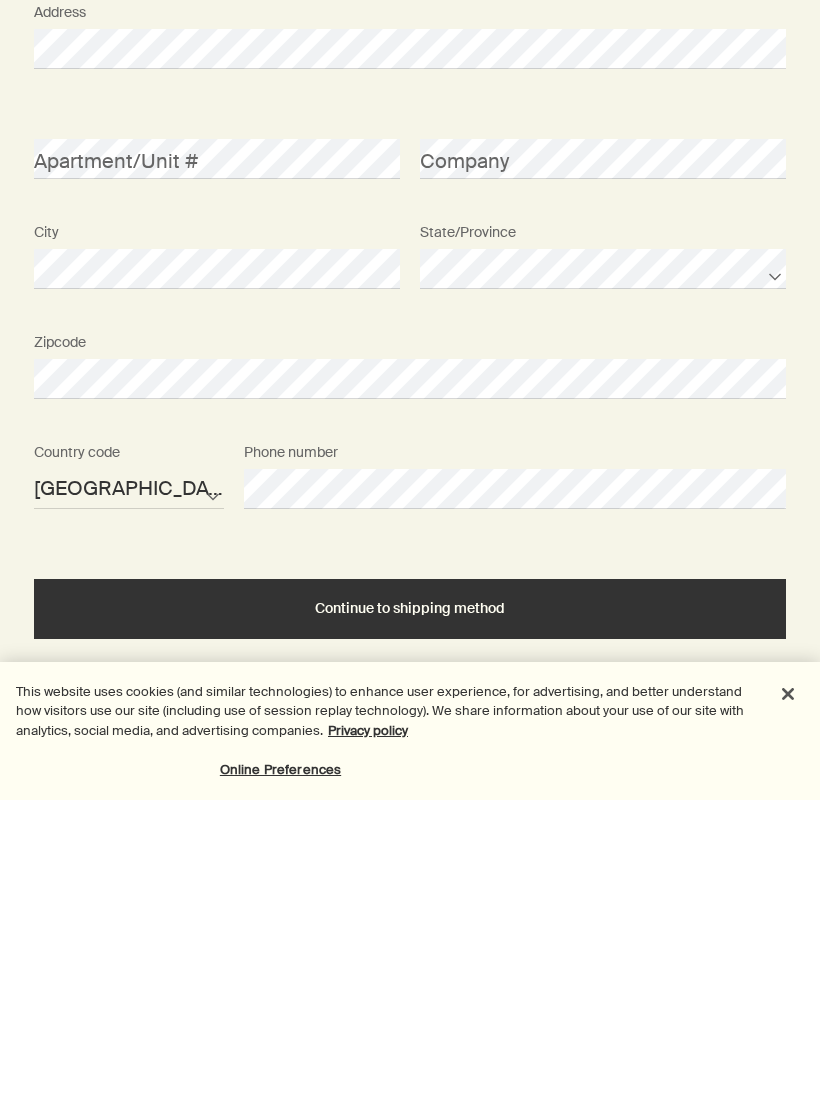 scroll, scrollTop: 808, scrollLeft: 0, axis: vertical 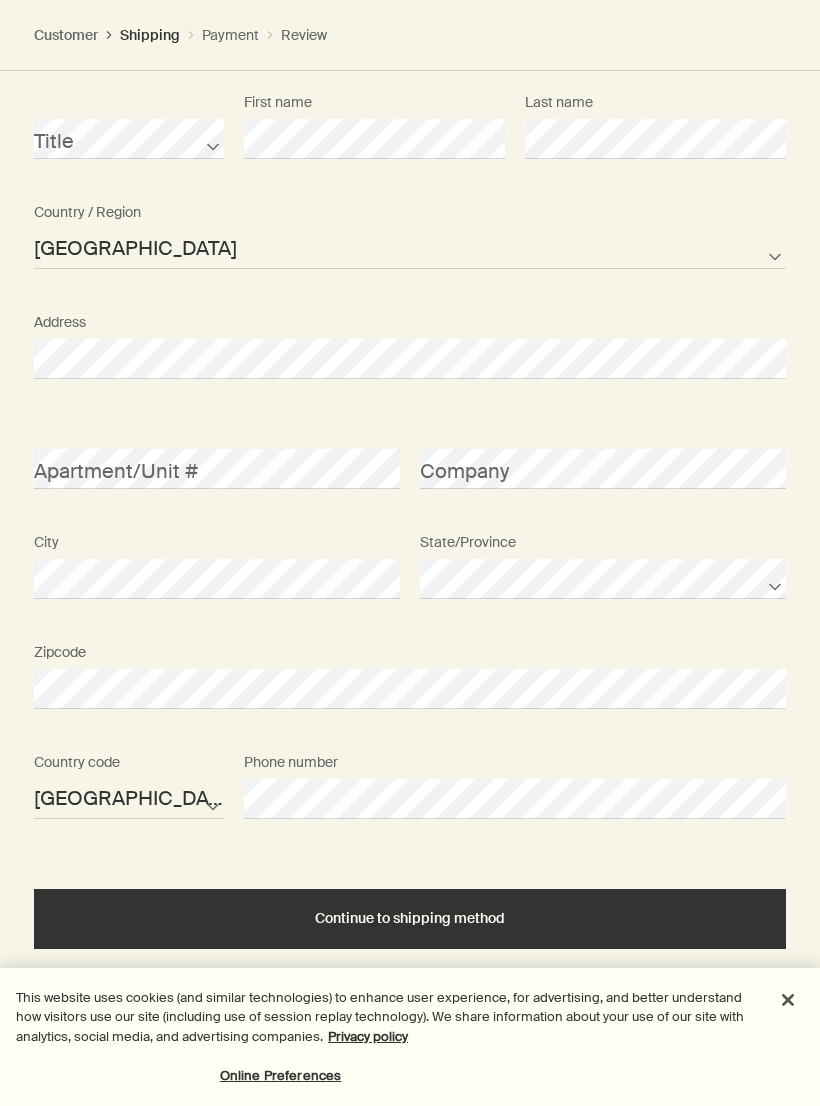 click on "Continue to shipping method" at bounding box center (410, 918) 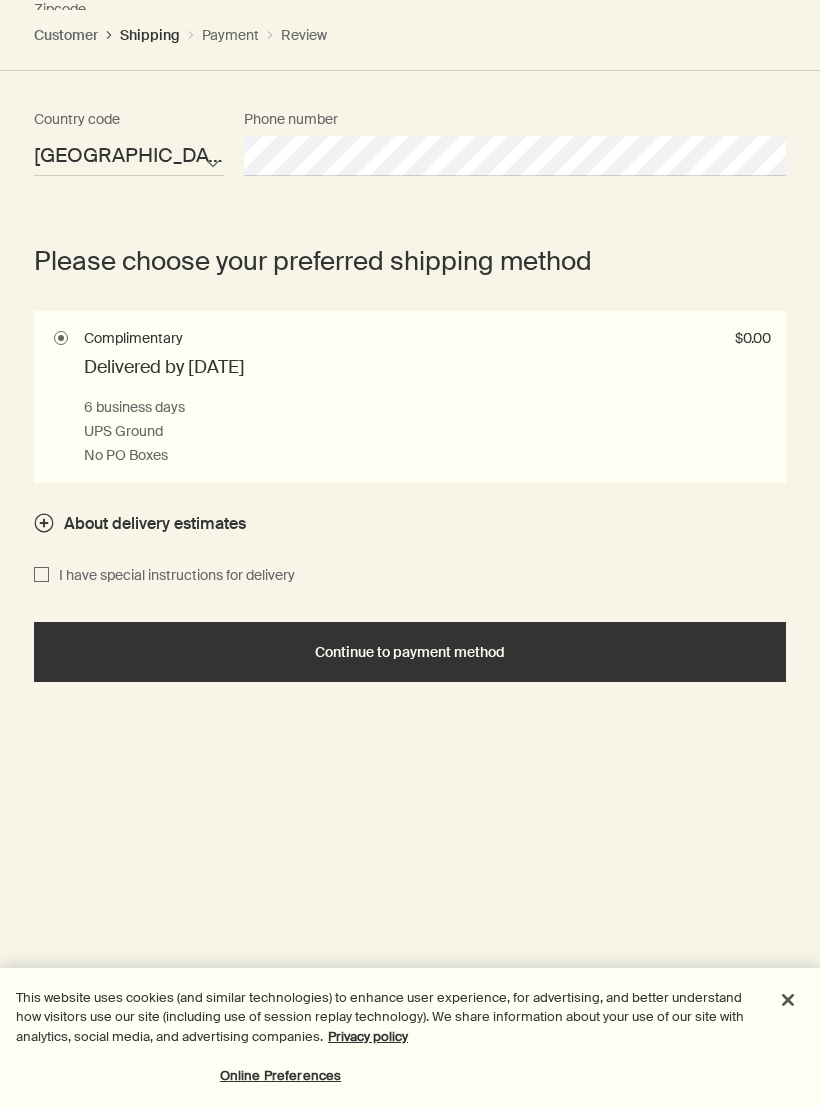 scroll, scrollTop: 1452, scrollLeft: 0, axis: vertical 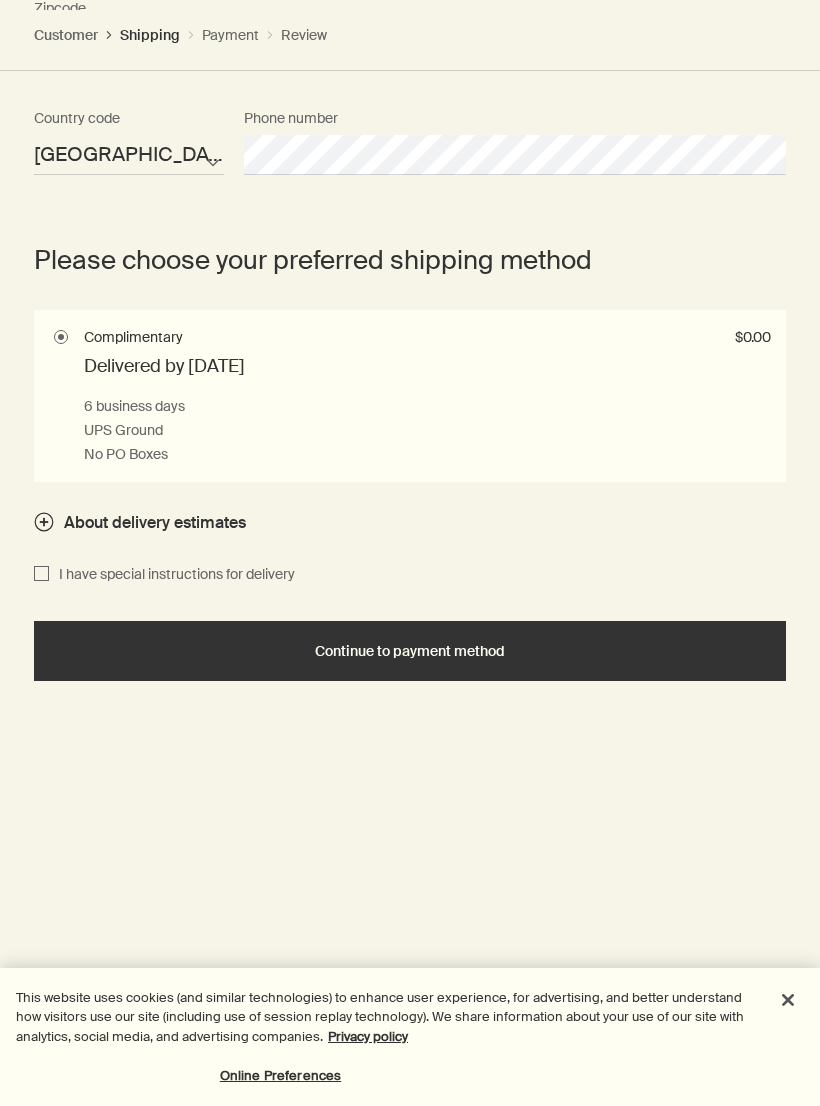 click on "Continue to payment method" at bounding box center [410, 651] 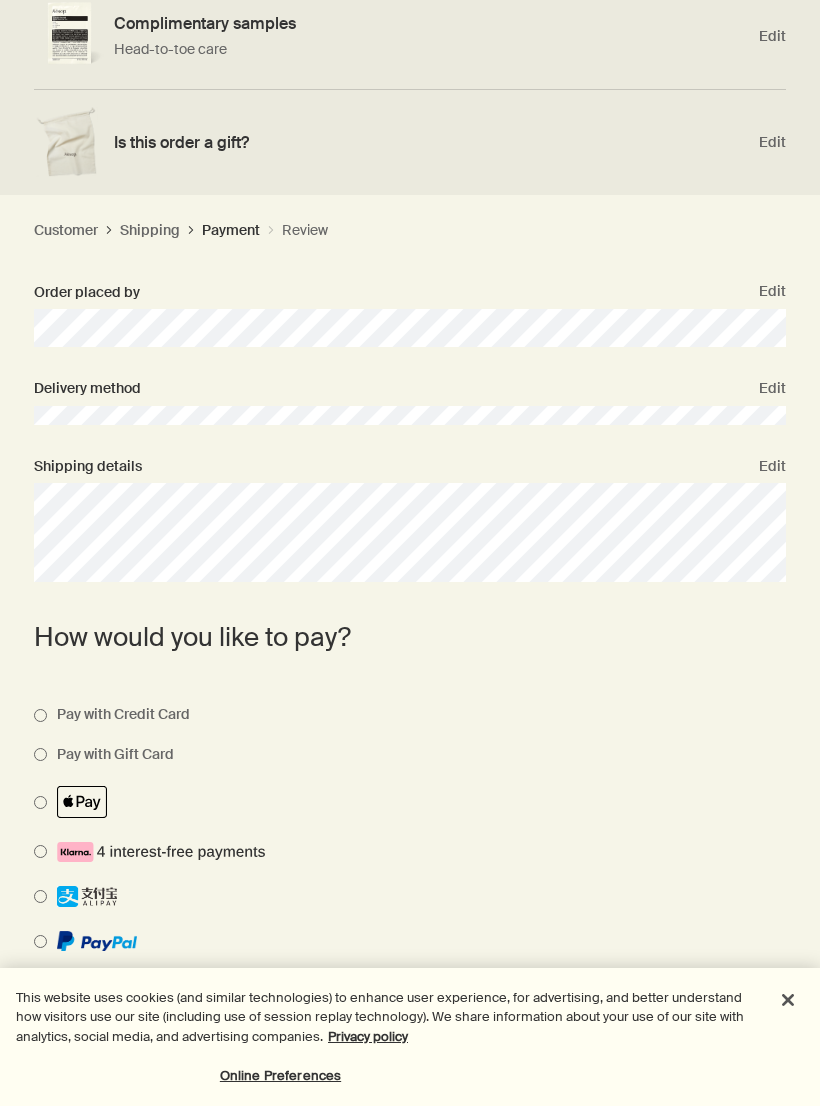 scroll, scrollTop: 377, scrollLeft: 0, axis: vertical 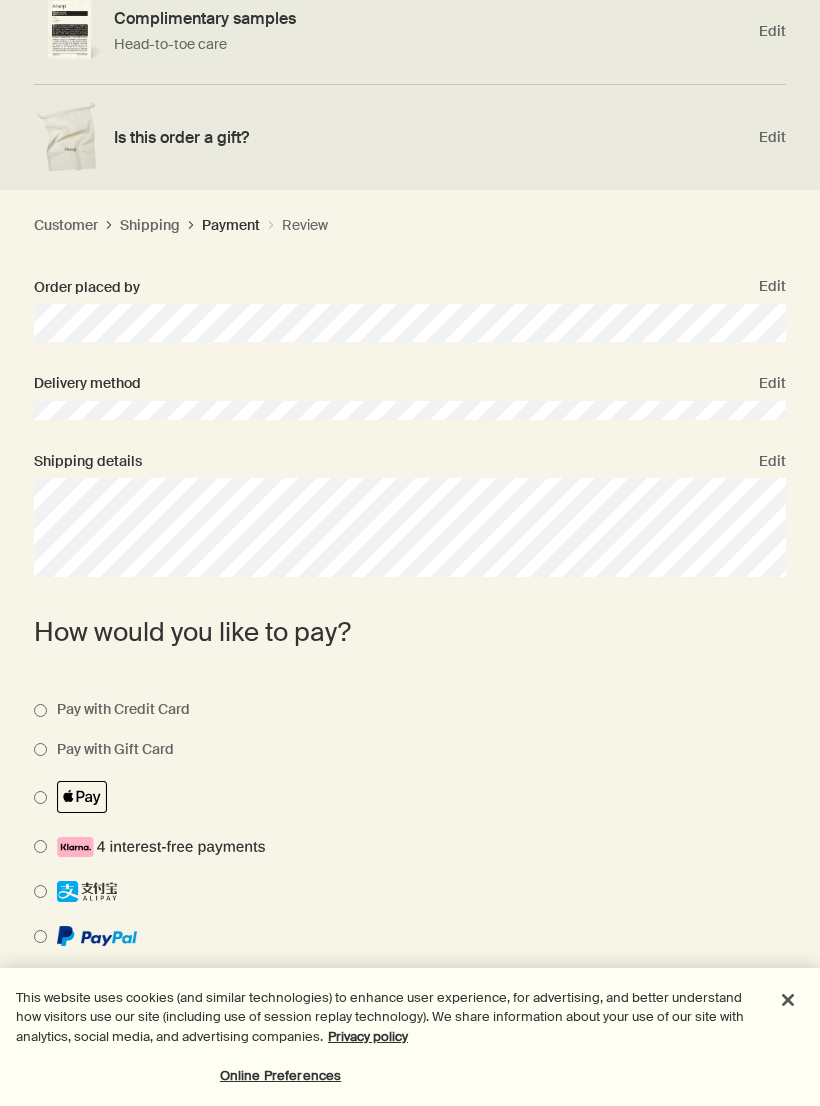 click on "Pay with Gift Card" at bounding box center [110, 749] 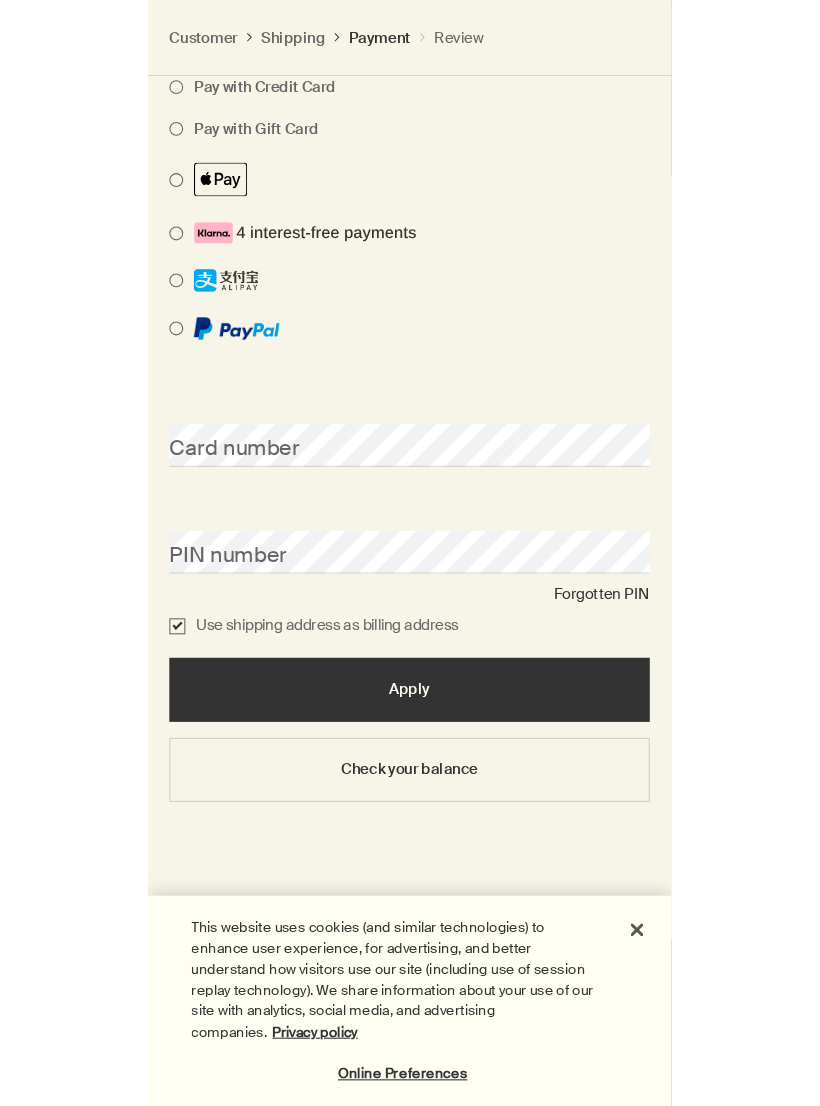 scroll, scrollTop: 886, scrollLeft: 0, axis: vertical 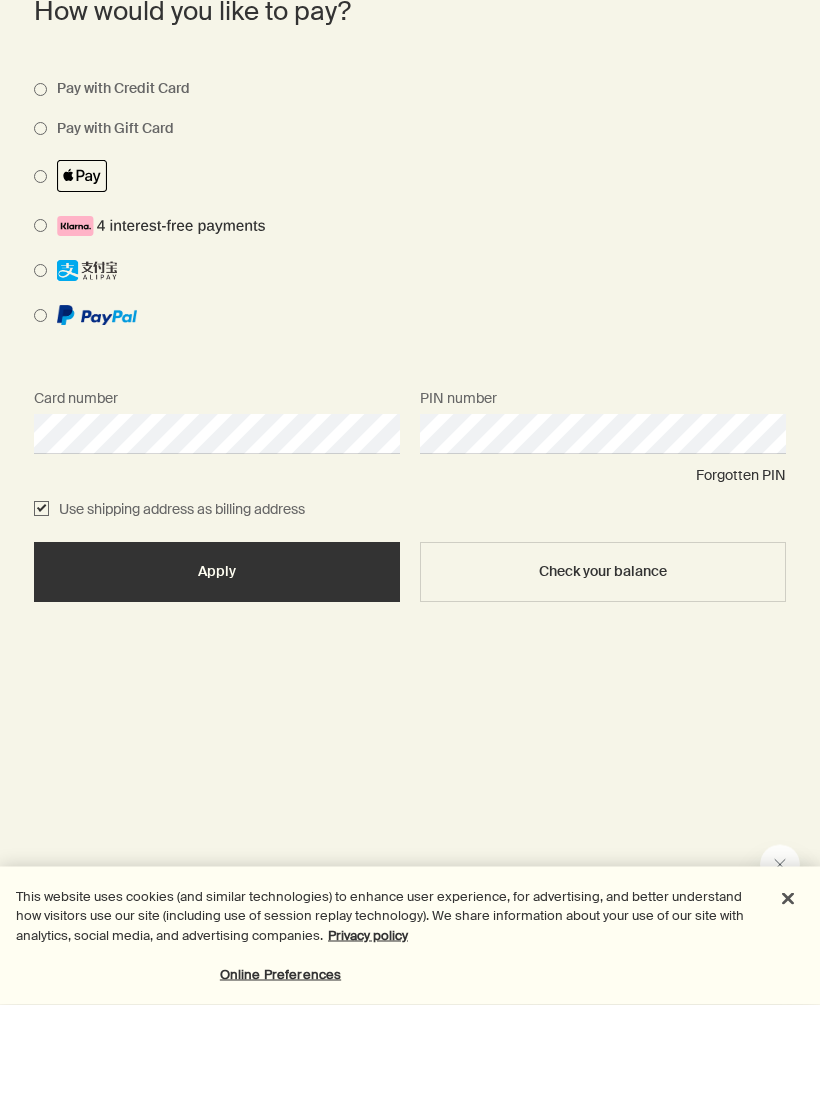 click on "Apply" at bounding box center (217, 674) 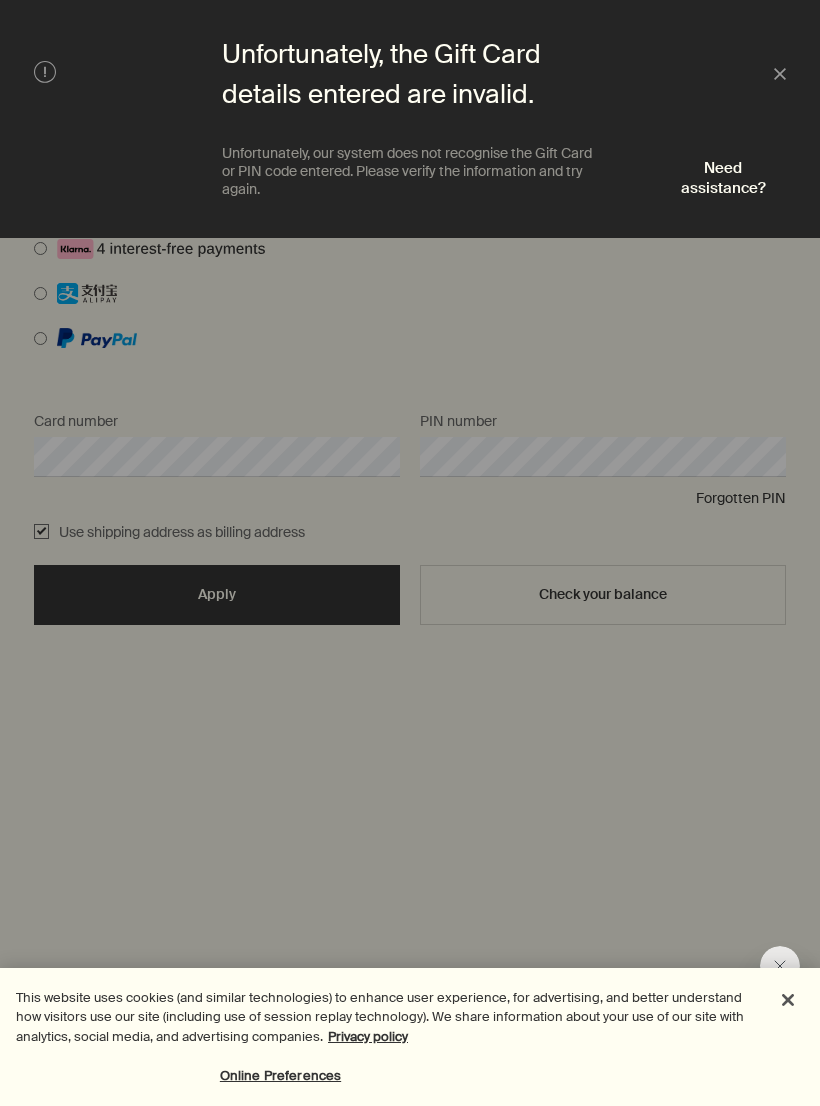 click at bounding box center [410, 553] 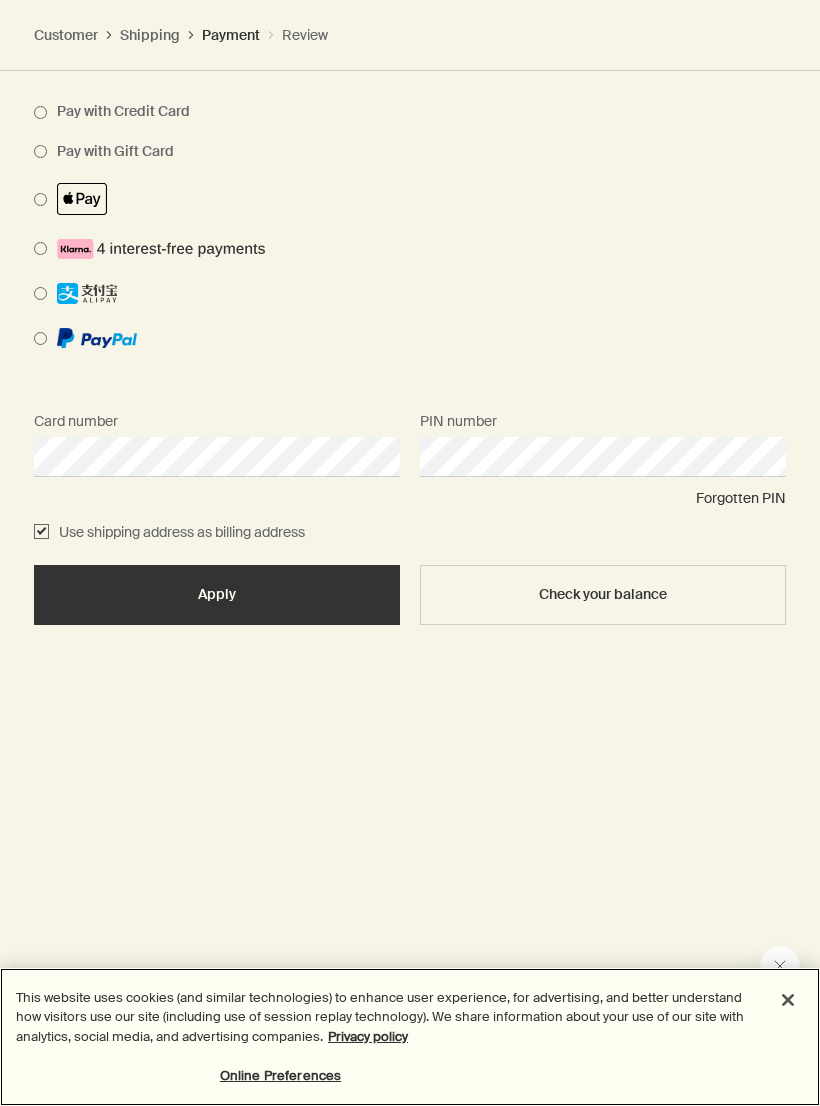 click at bounding box center [788, 1000] 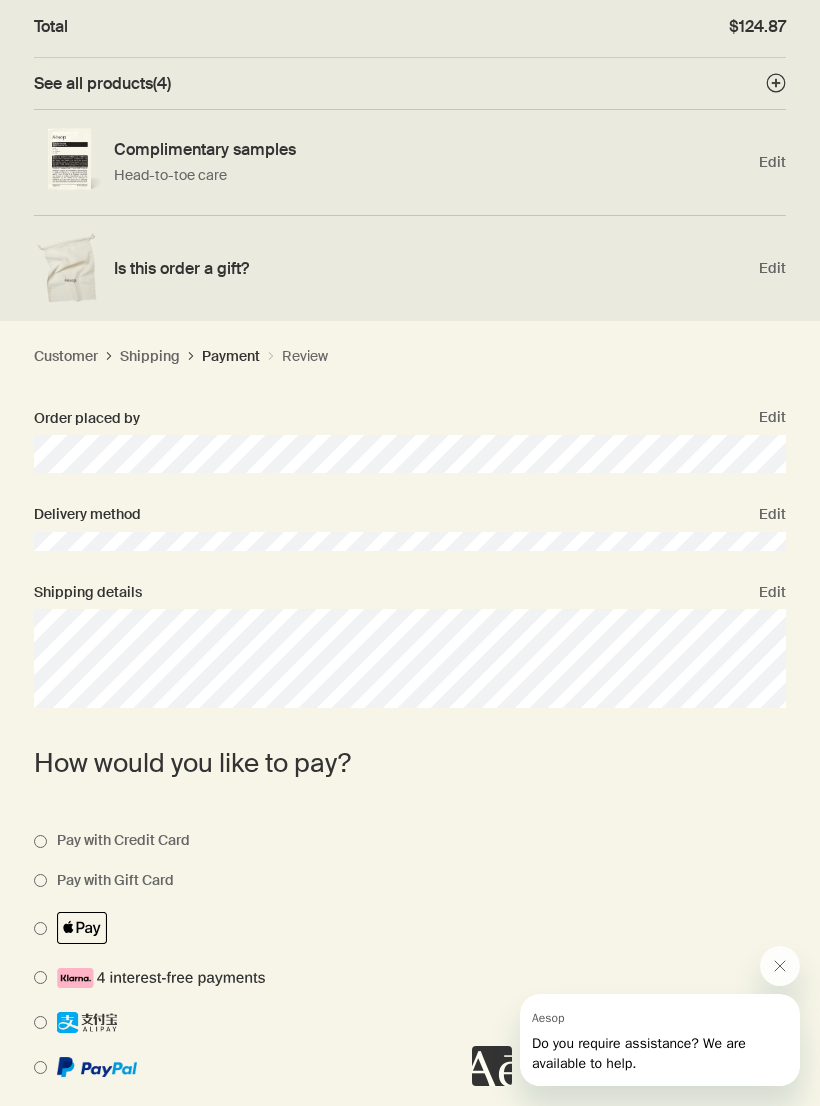 scroll, scrollTop: 245, scrollLeft: 0, axis: vertical 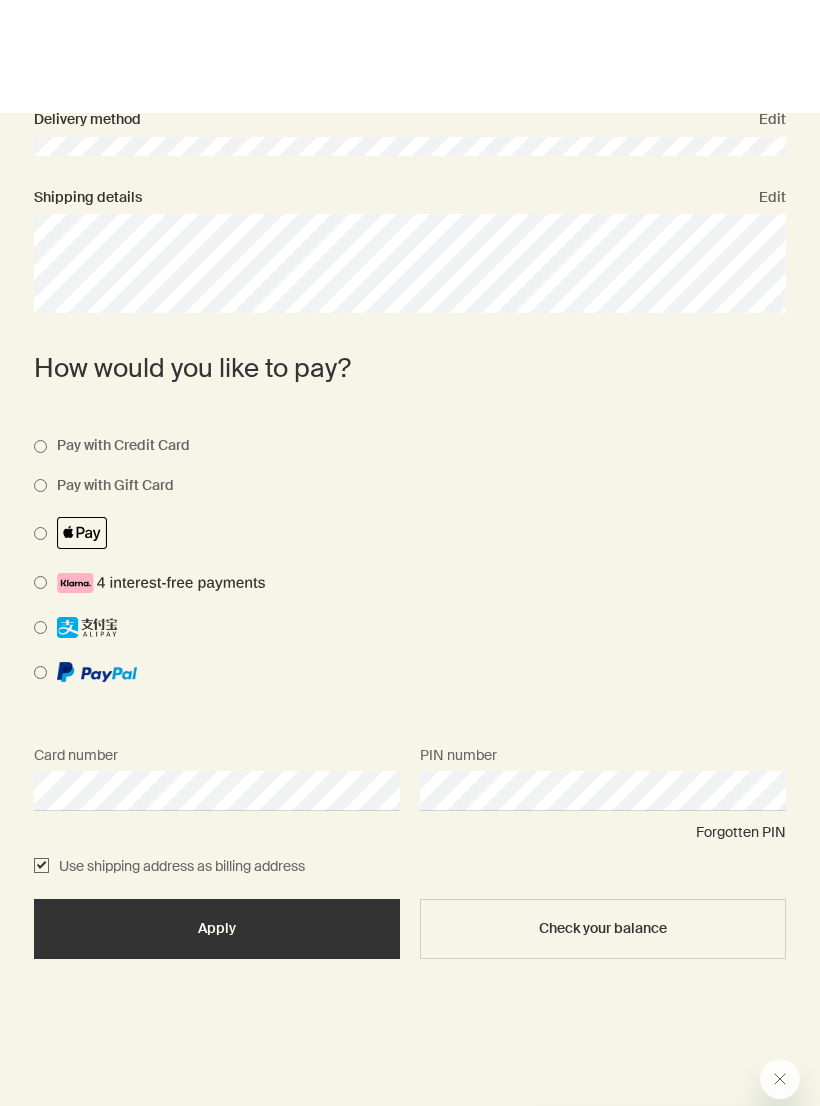 click on "downArrow" 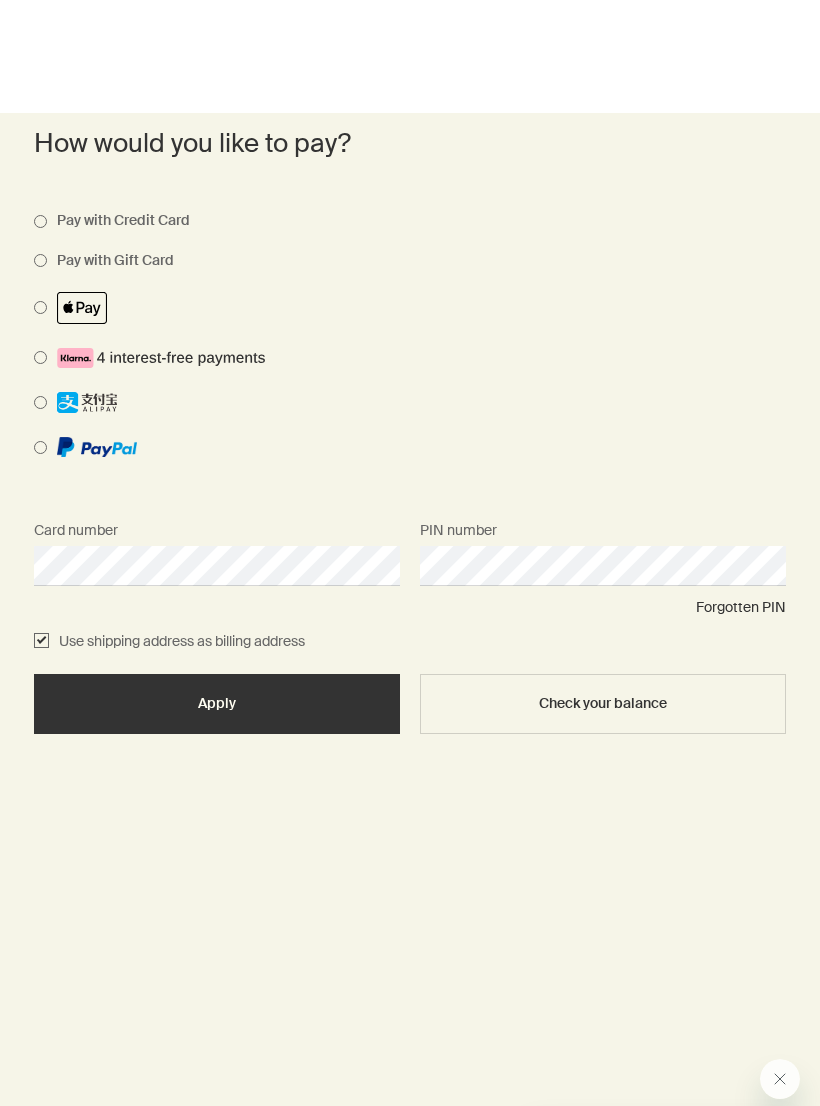 click on "downArrow" 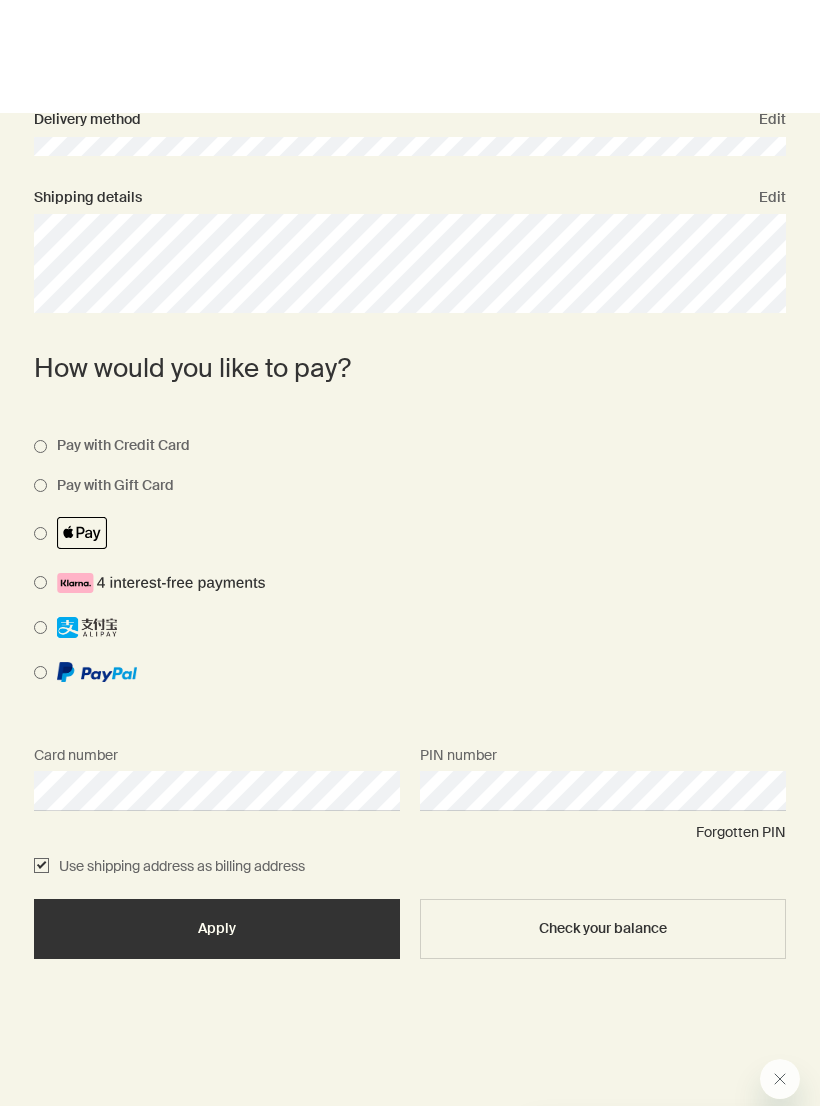 click on "Customer" at bounding box center (66, -152) 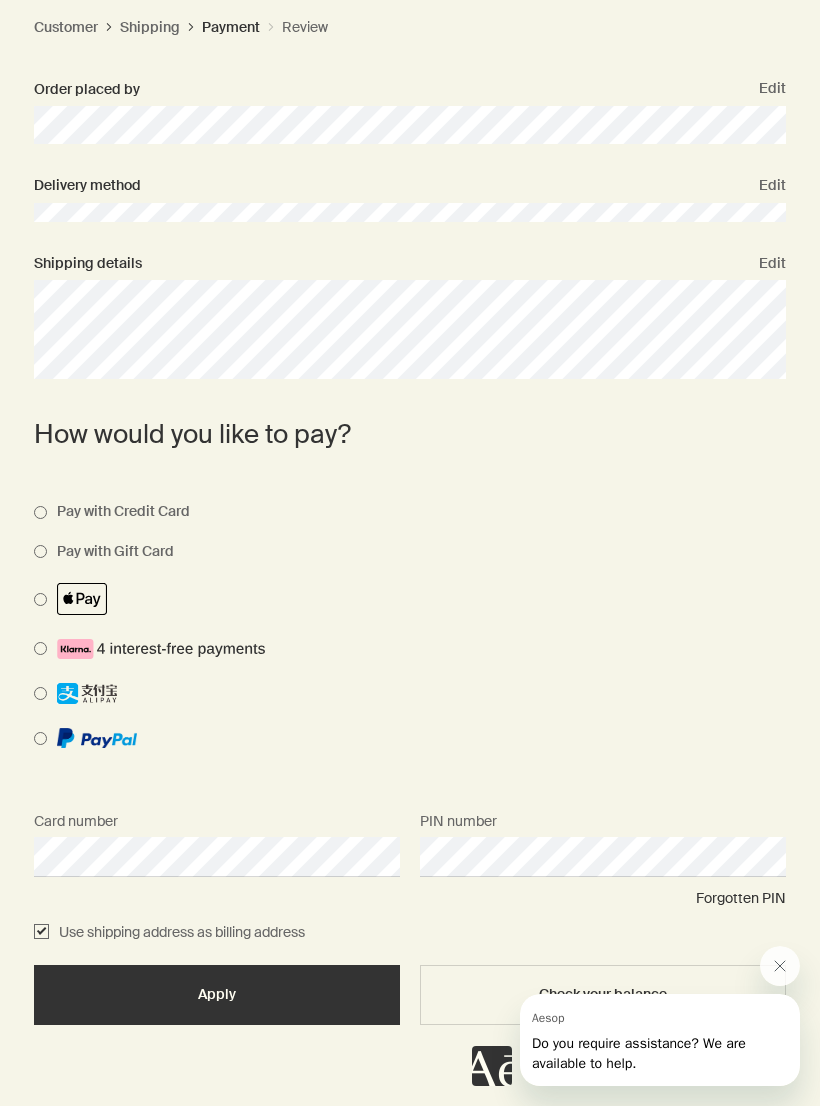 click on "Order summary $124.87 downArrow" at bounding box center [410, -474] 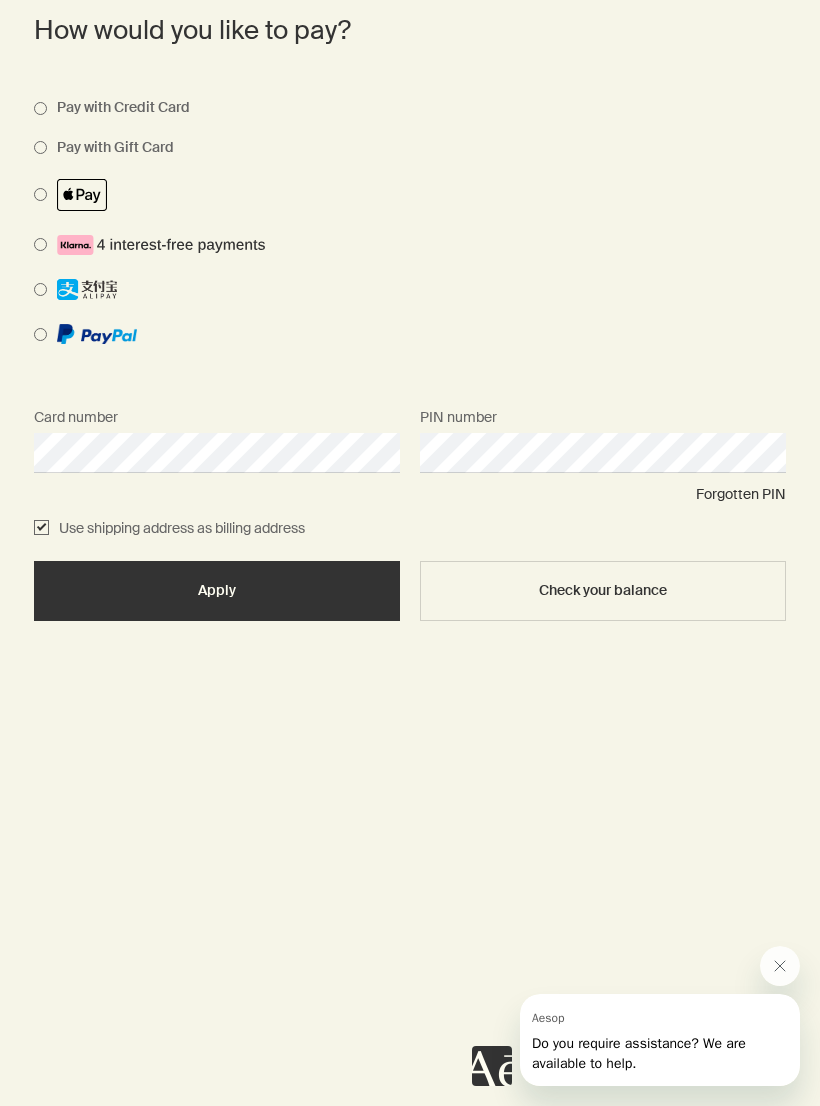 click on "Order summary $124.87 downArrow" at bounding box center (410, -448) 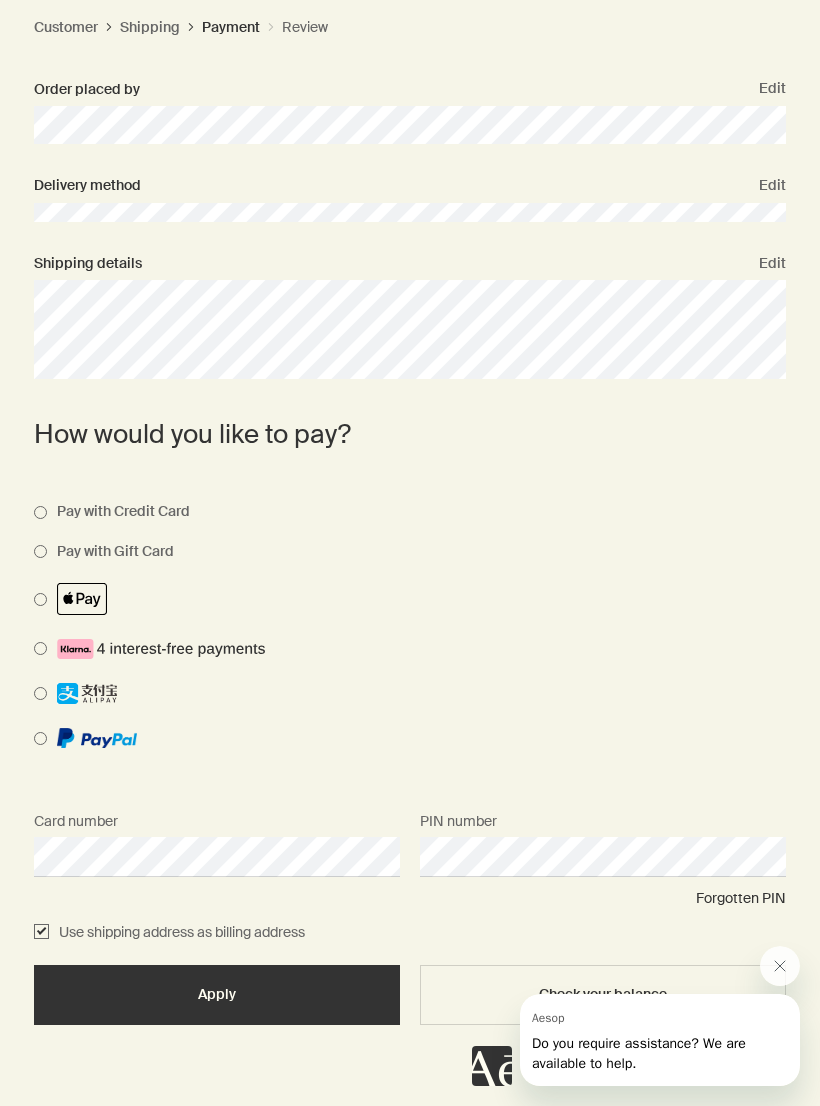click on "plusAndCloseWithCircle" 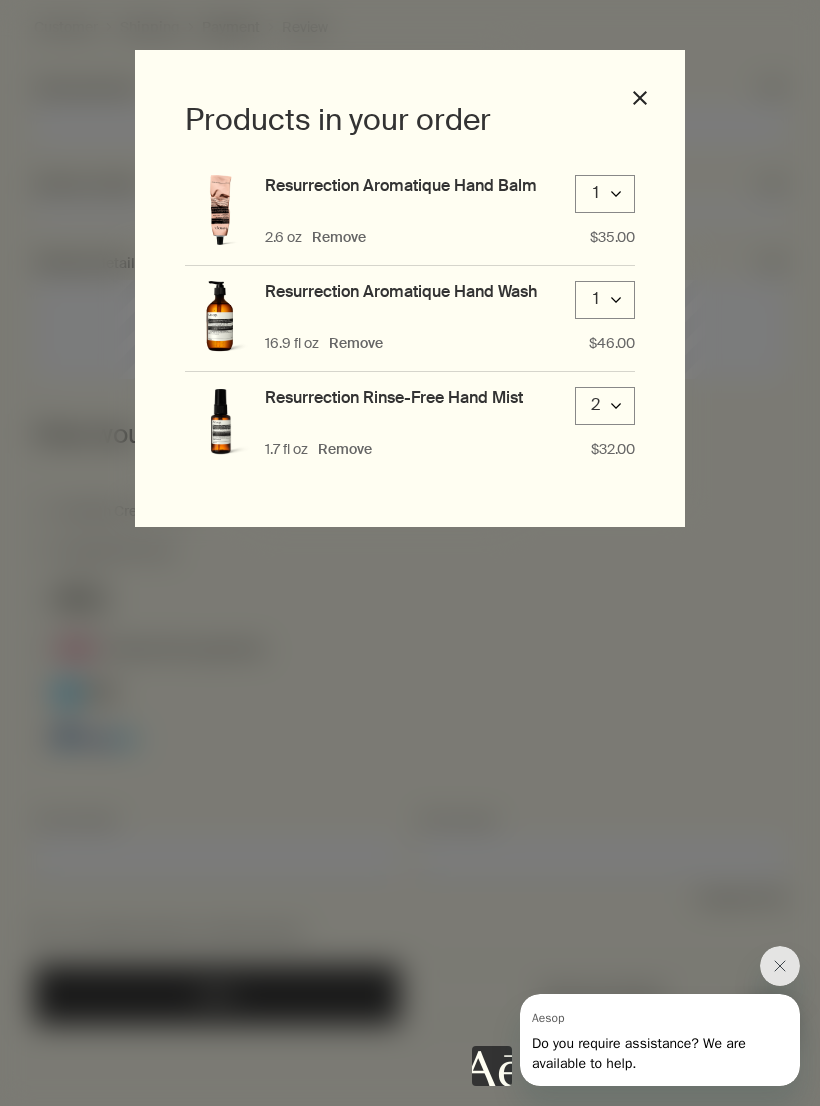 click on "Products in your order Resurrection Aromatique Hand Balm 1 downArrow 2.6 oz Remove $35.00 Resurrection Aromatique Hand Wash 1 downArrow 16.9 fl oz Remove $46.00 Resurrection Rinse-Free Hand Mist 2 downArrow 1.7 fl oz Remove $32.00 close" at bounding box center [410, 553] 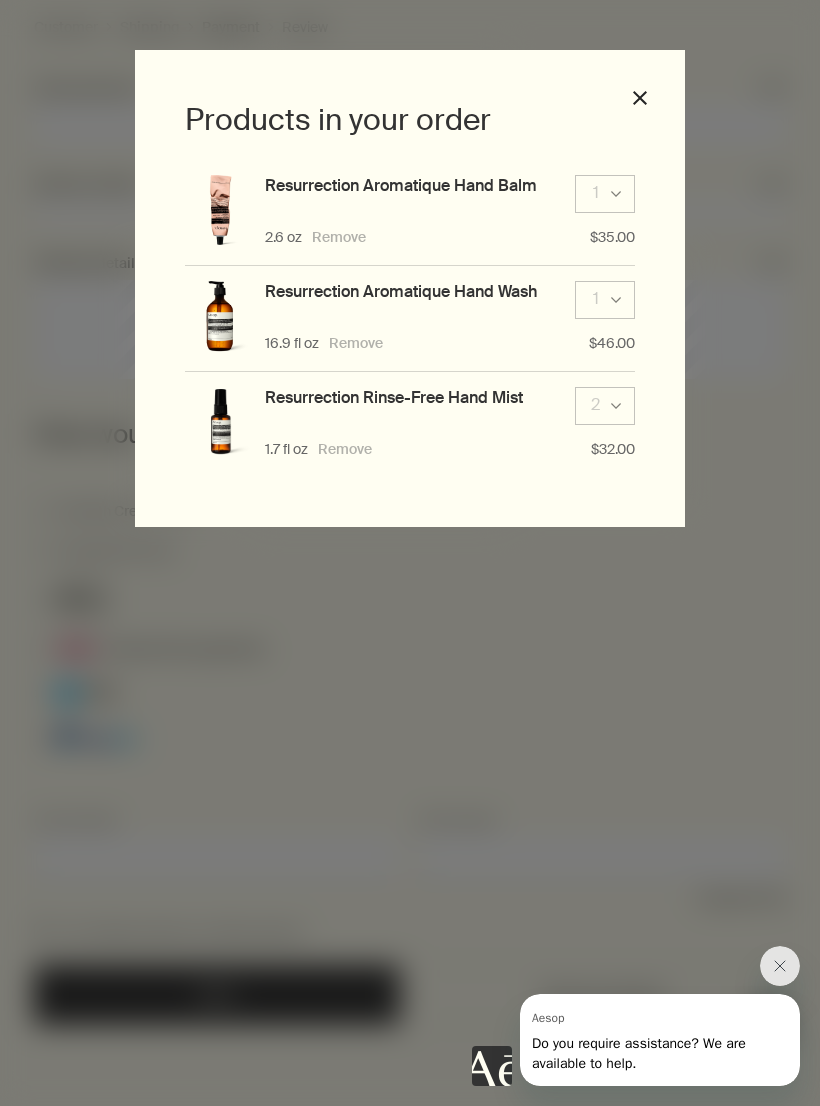 click on "Resurrection Aromatique Hand Wash 1 downArrow 16.9 fl oz Remove $46.00" at bounding box center (410, 319) 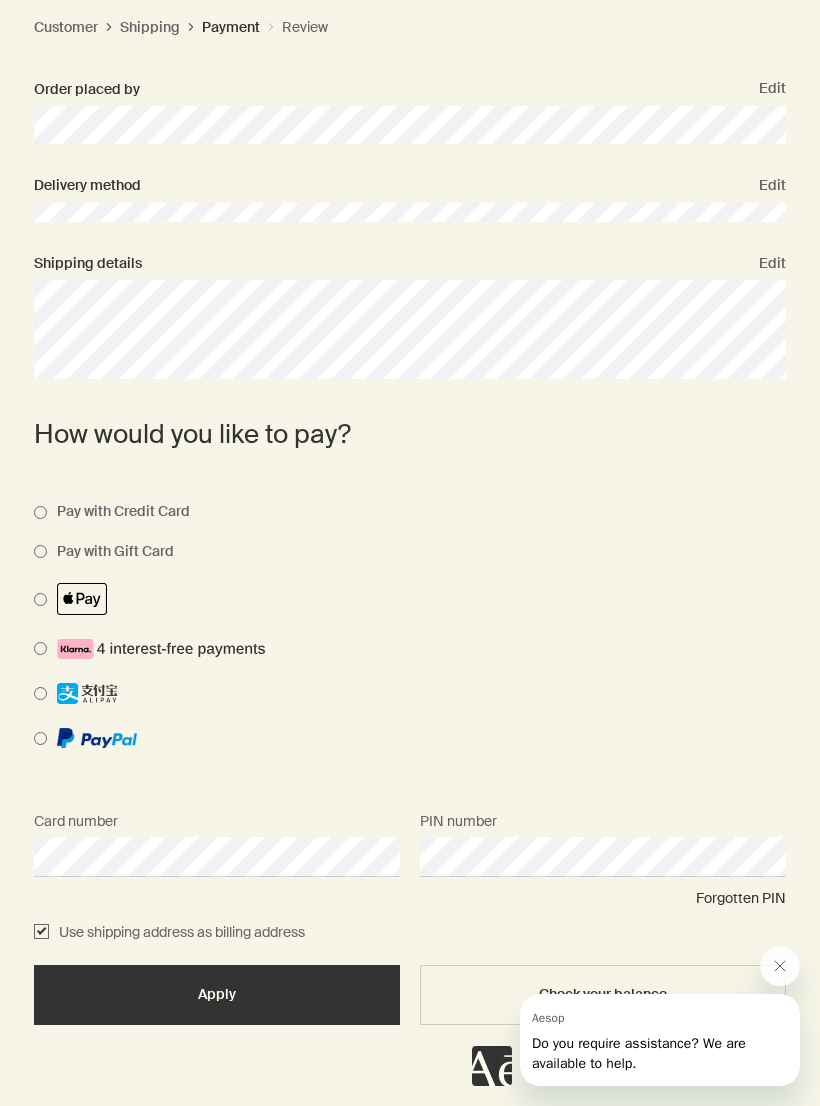 click 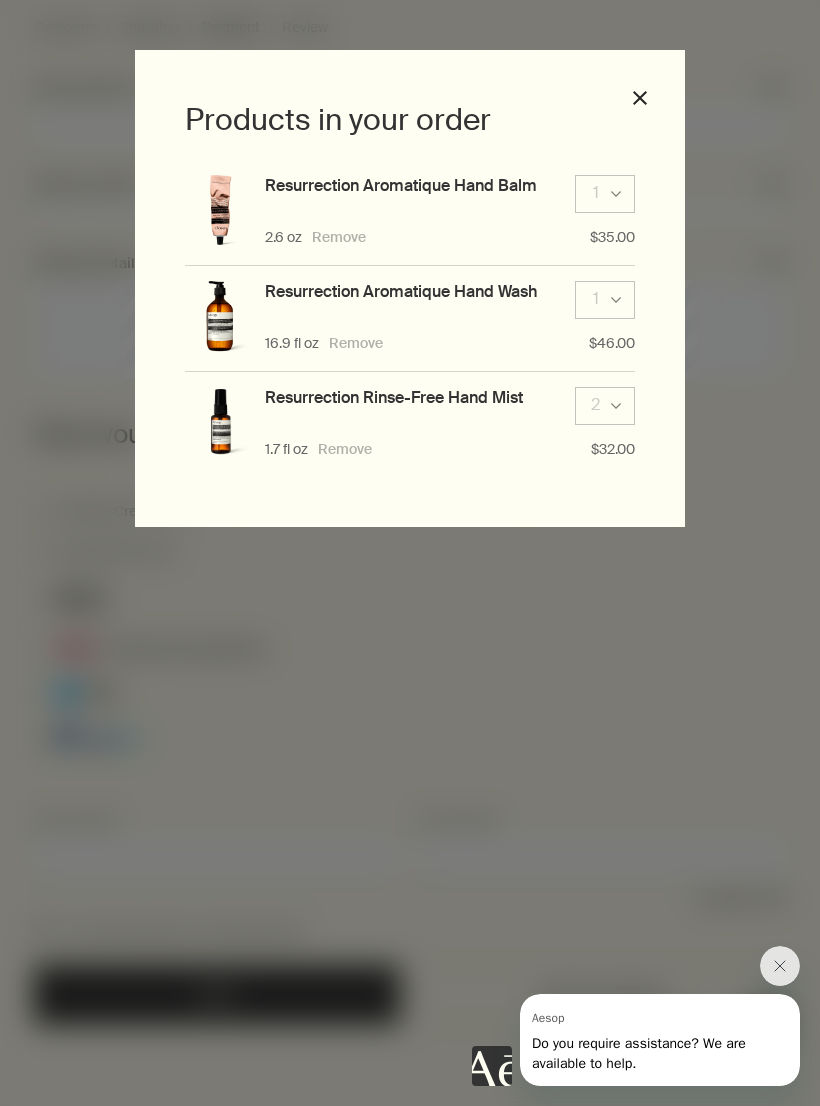 click on "2.6 oz Remove $35.00" at bounding box center (450, 237) 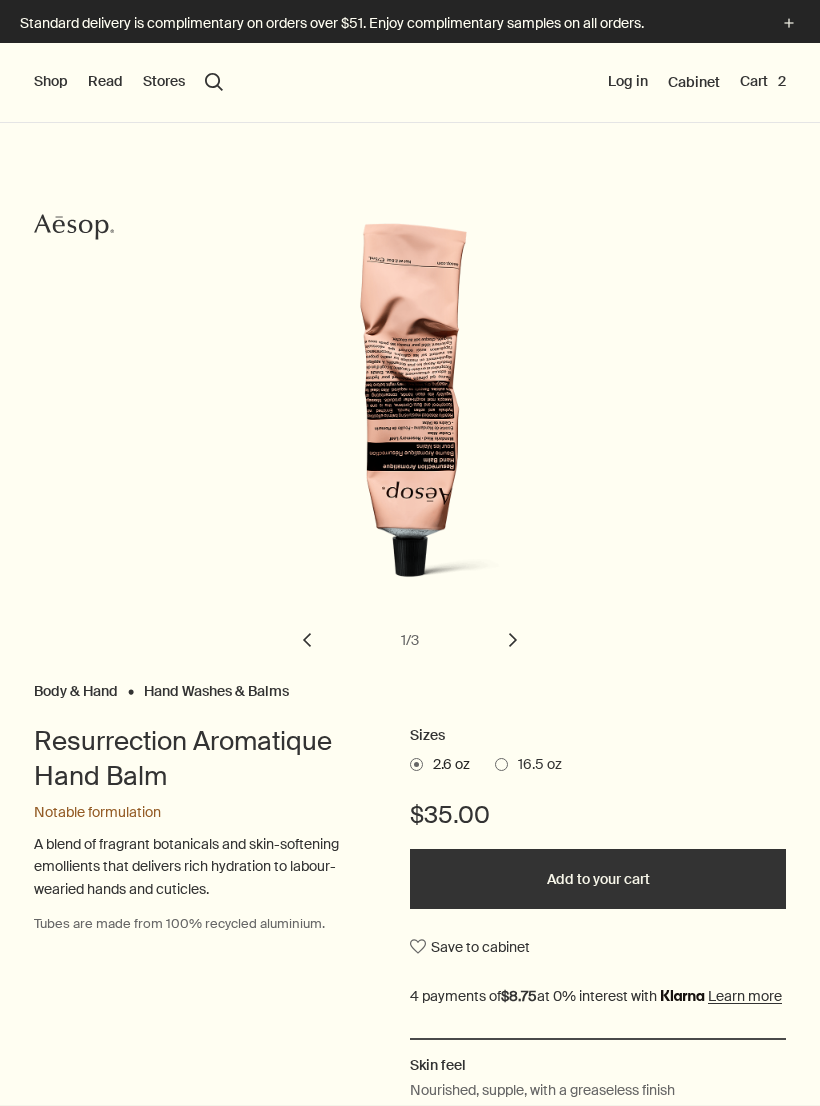 scroll, scrollTop: 0, scrollLeft: 0, axis: both 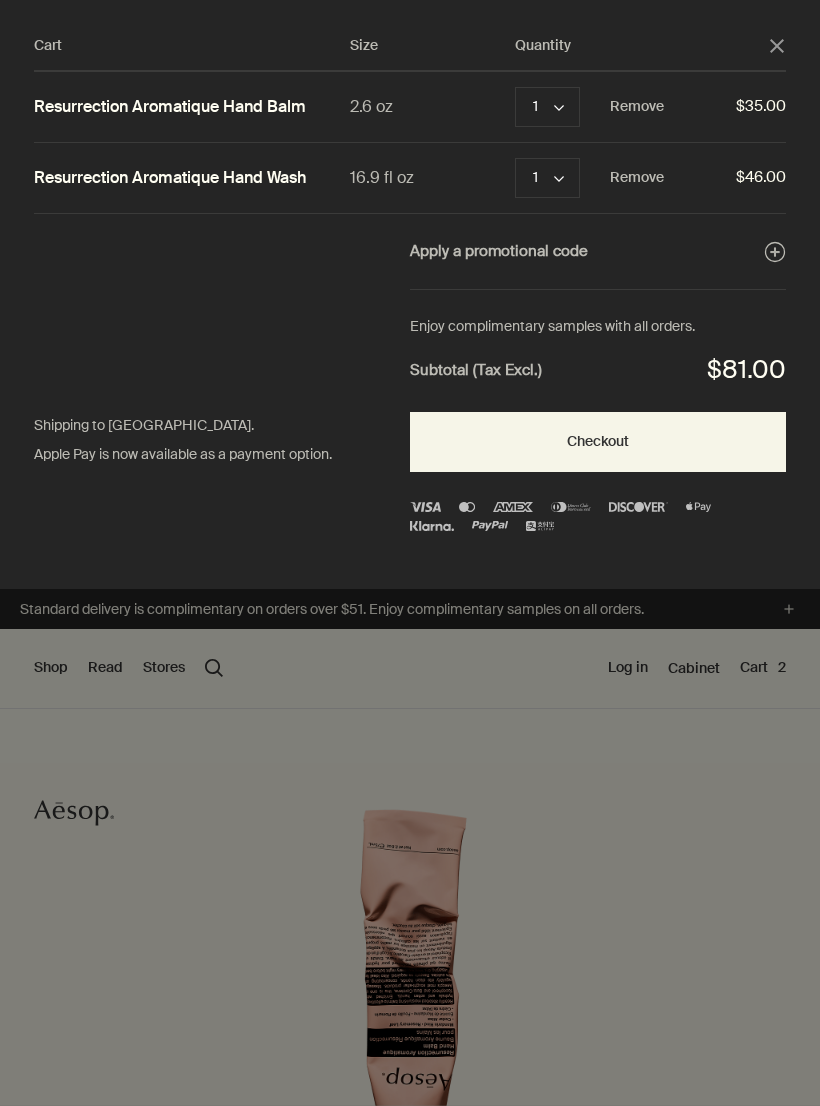 click on "Remove" at bounding box center (637, 178) 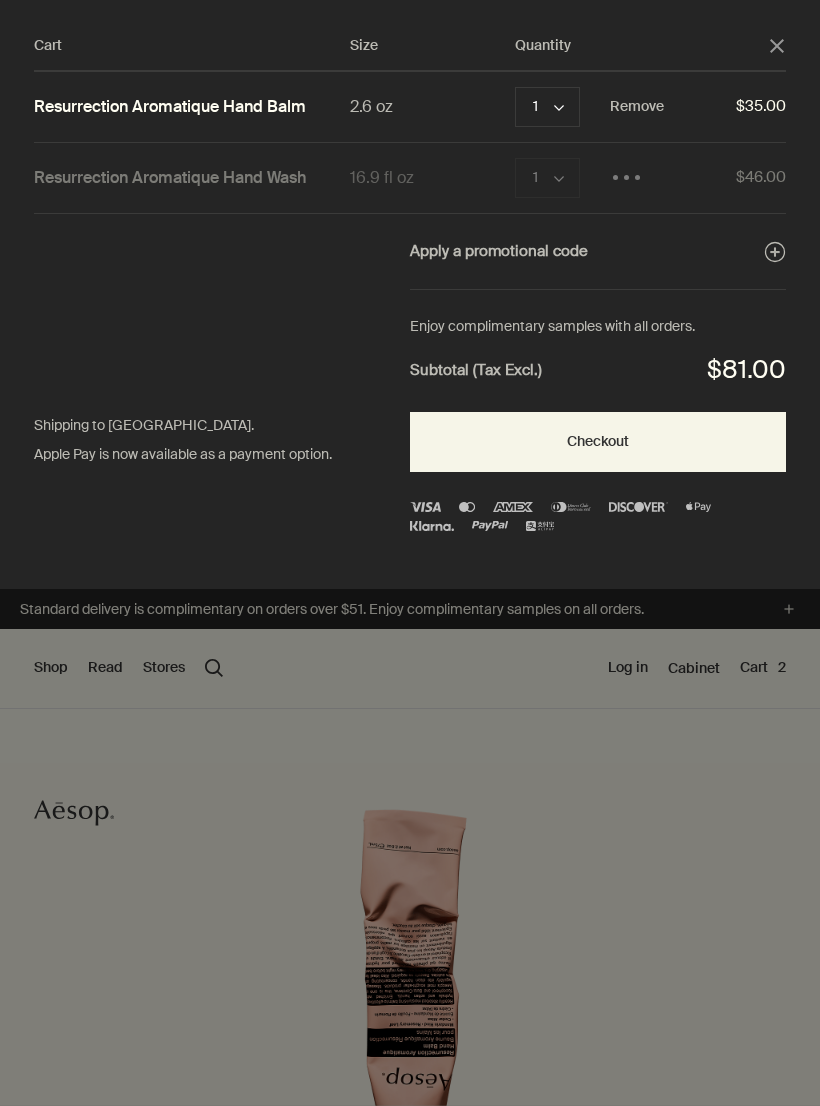 click on "Remove" at bounding box center [637, 107] 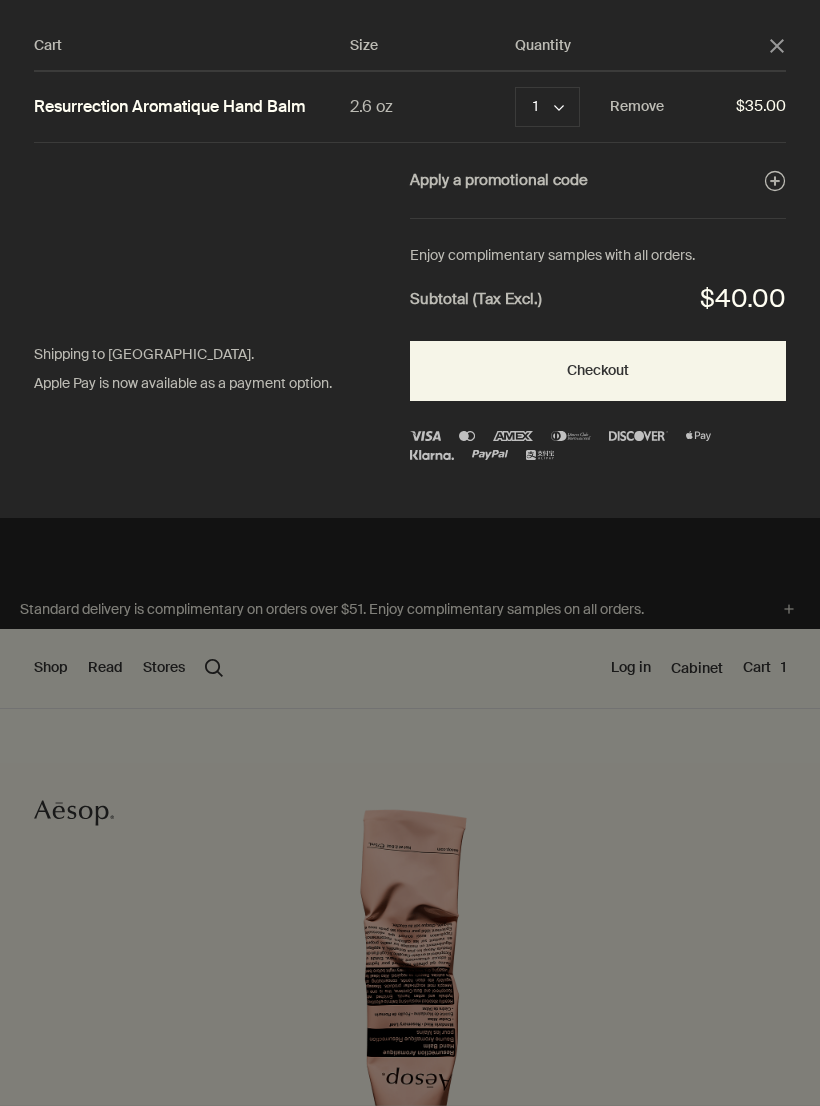 click on "Remove" at bounding box center (637, 107) 